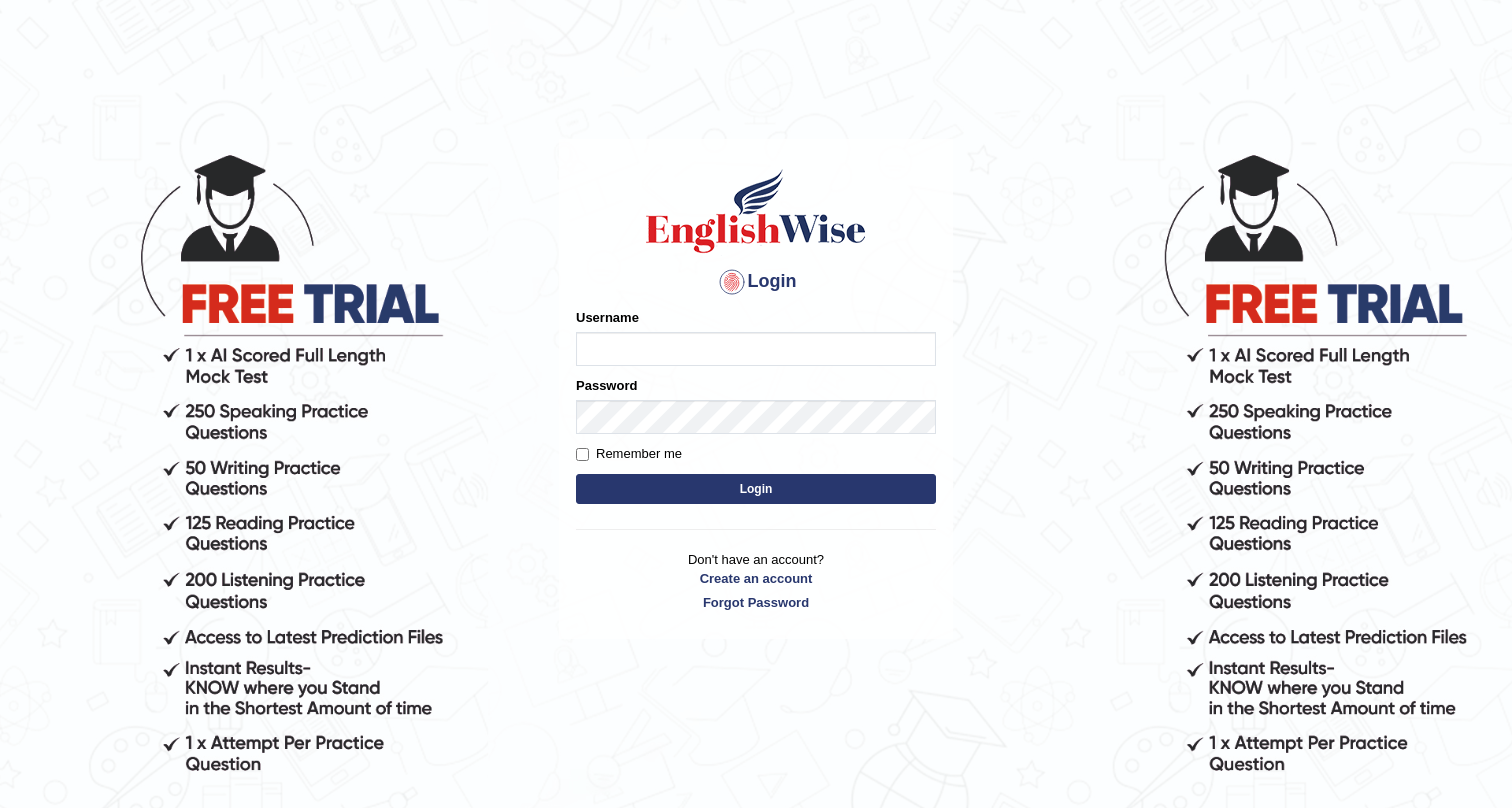 scroll, scrollTop: 0, scrollLeft: 0, axis: both 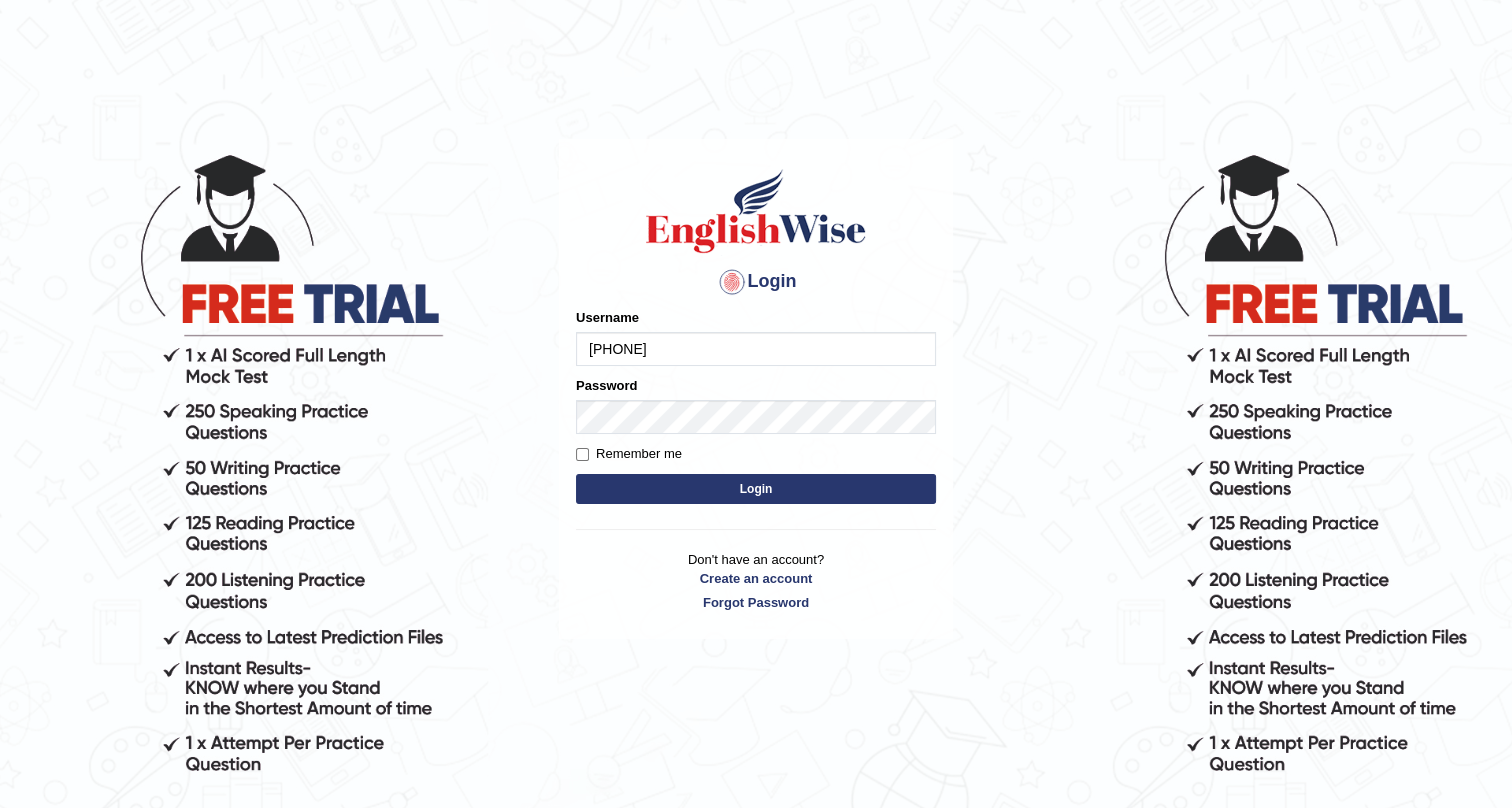 drag, startPoint x: 683, startPoint y: 344, endPoint x: 563, endPoint y: 330, distance: 120.8139 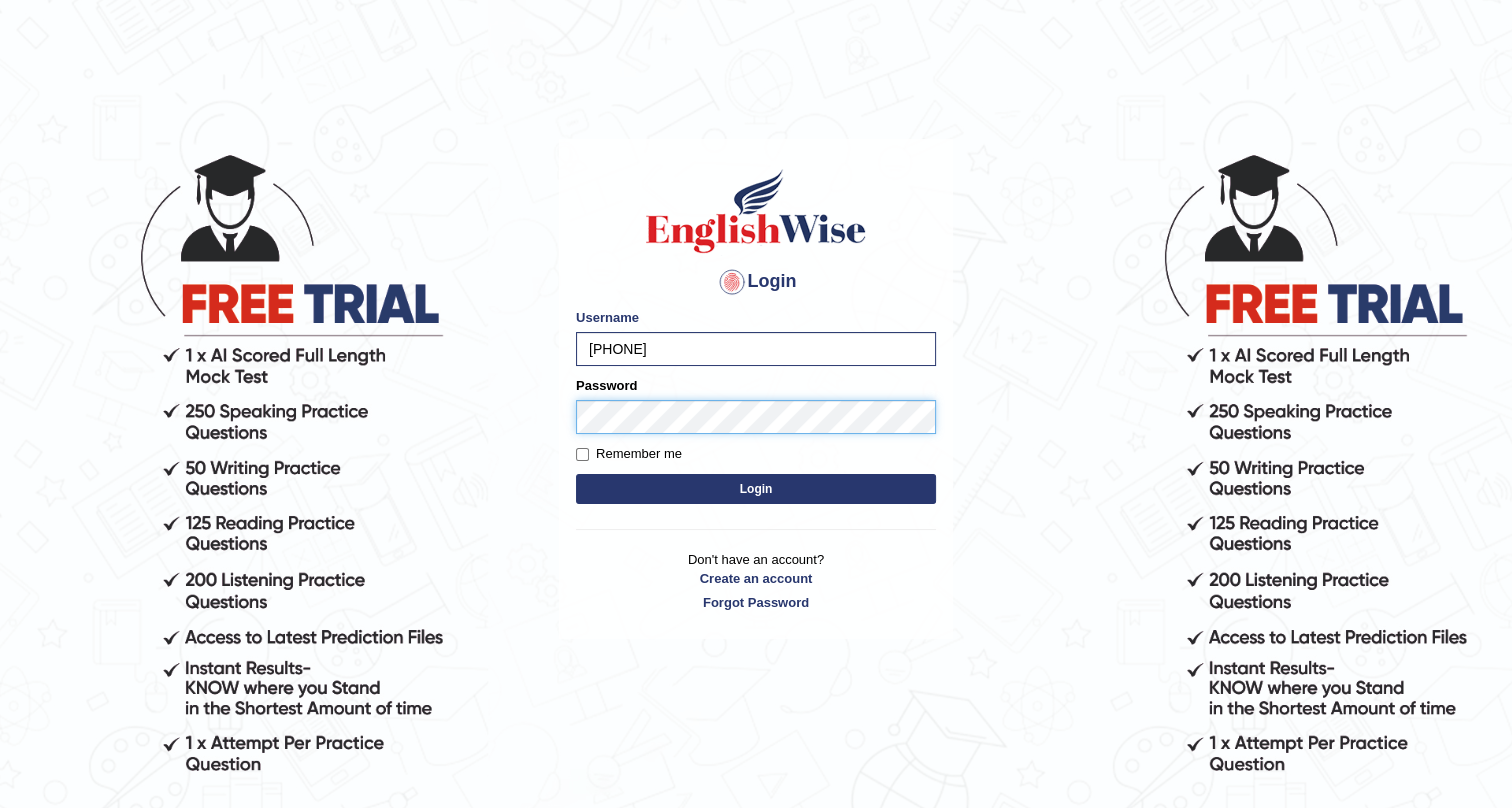 click on "Login" at bounding box center (756, 489) 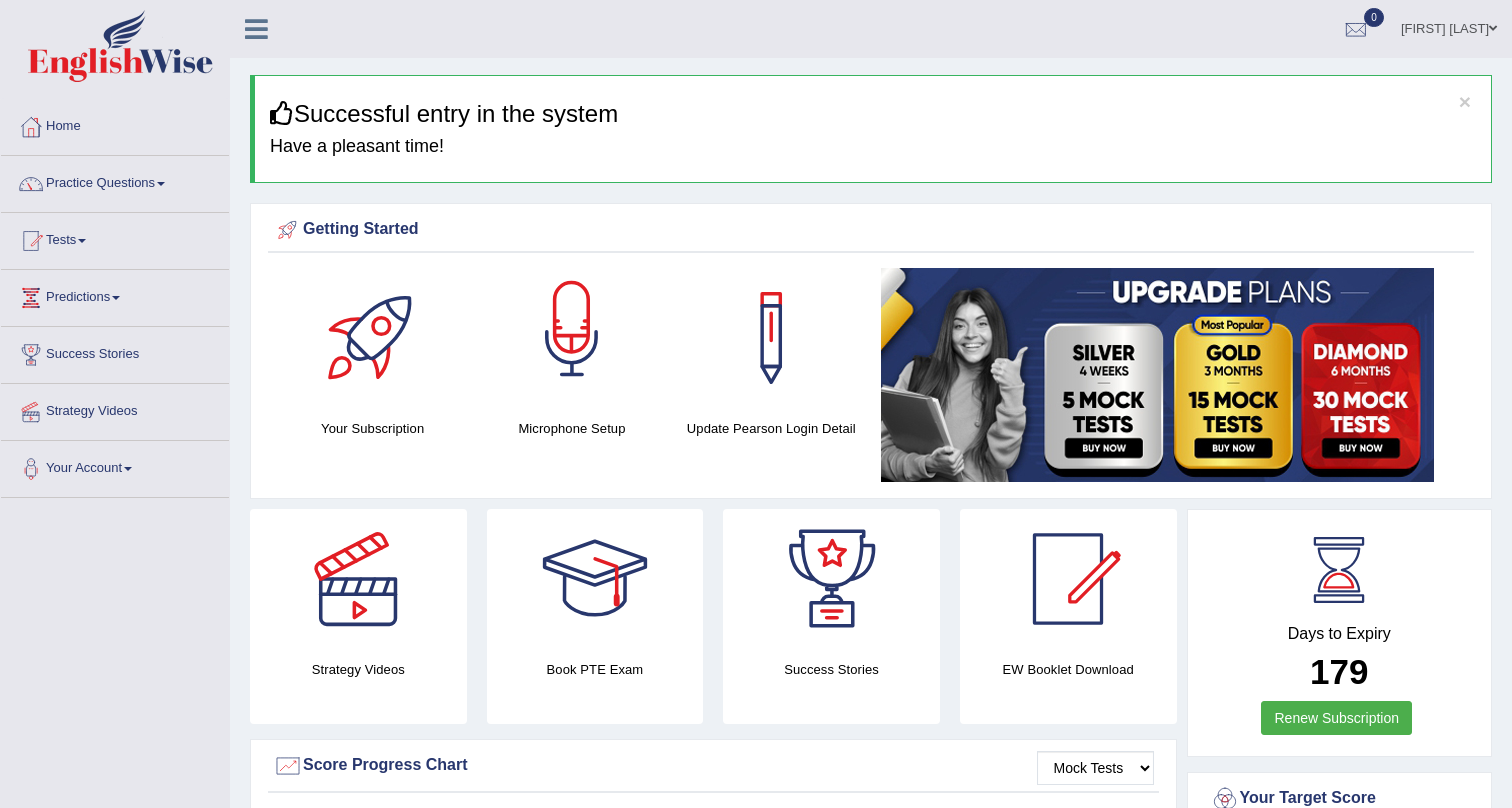 scroll, scrollTop: 0, scrollLeft: 0, axis: both 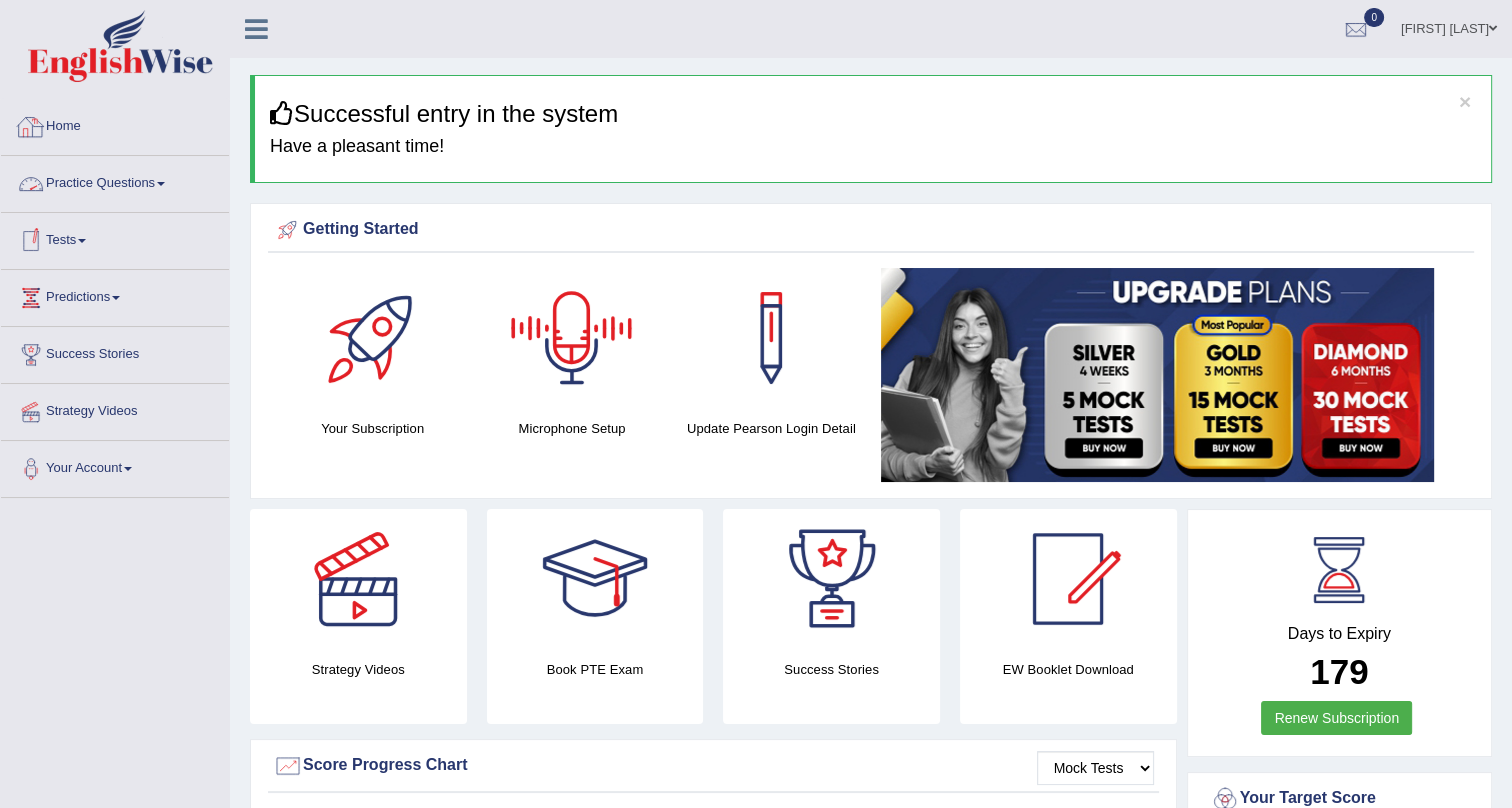 click on "Practice Questions" at bounding box center [115, 181] 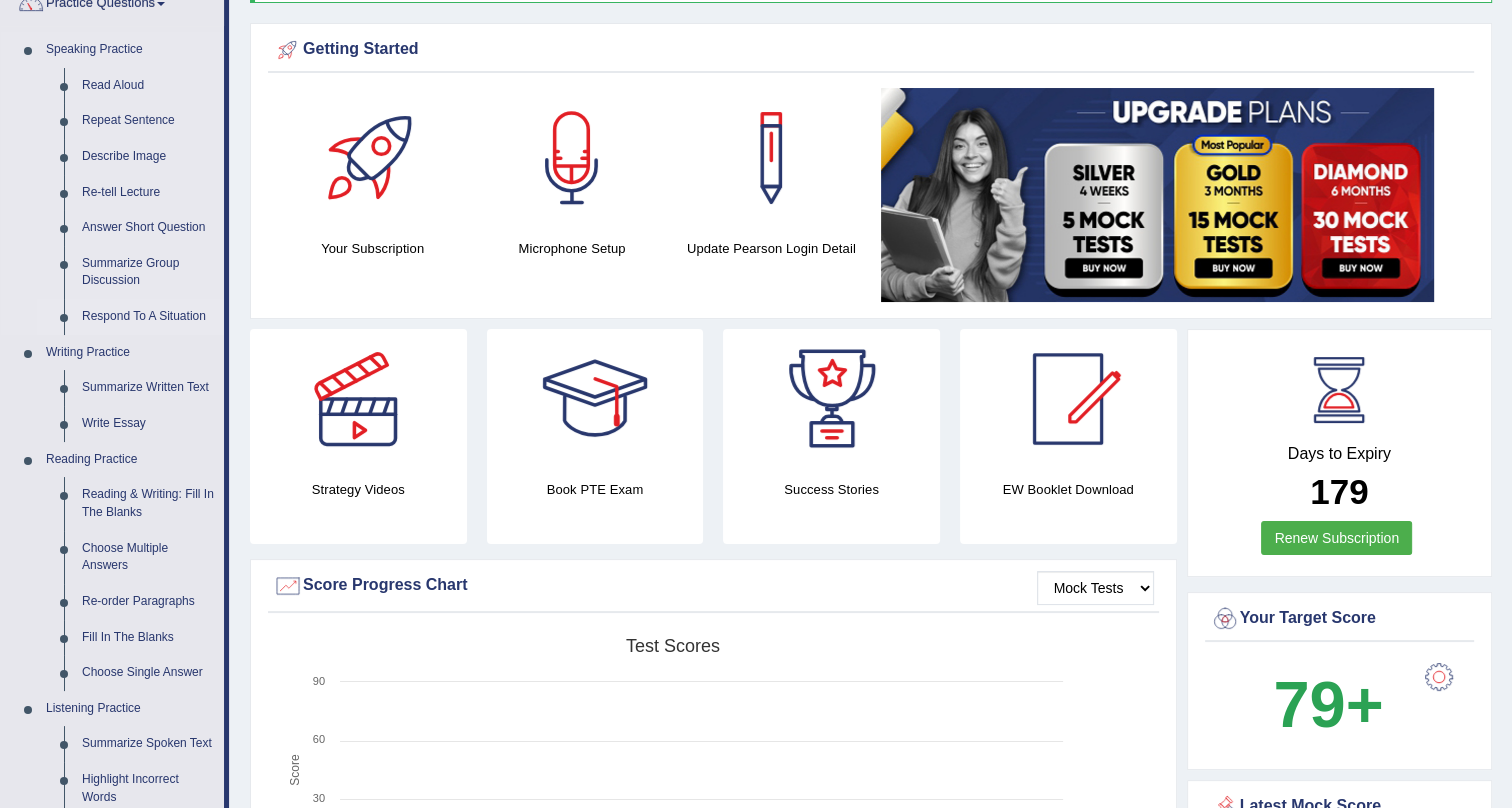 scroll, scrollTop: 181, scrollLeft: 0, axis: vertical 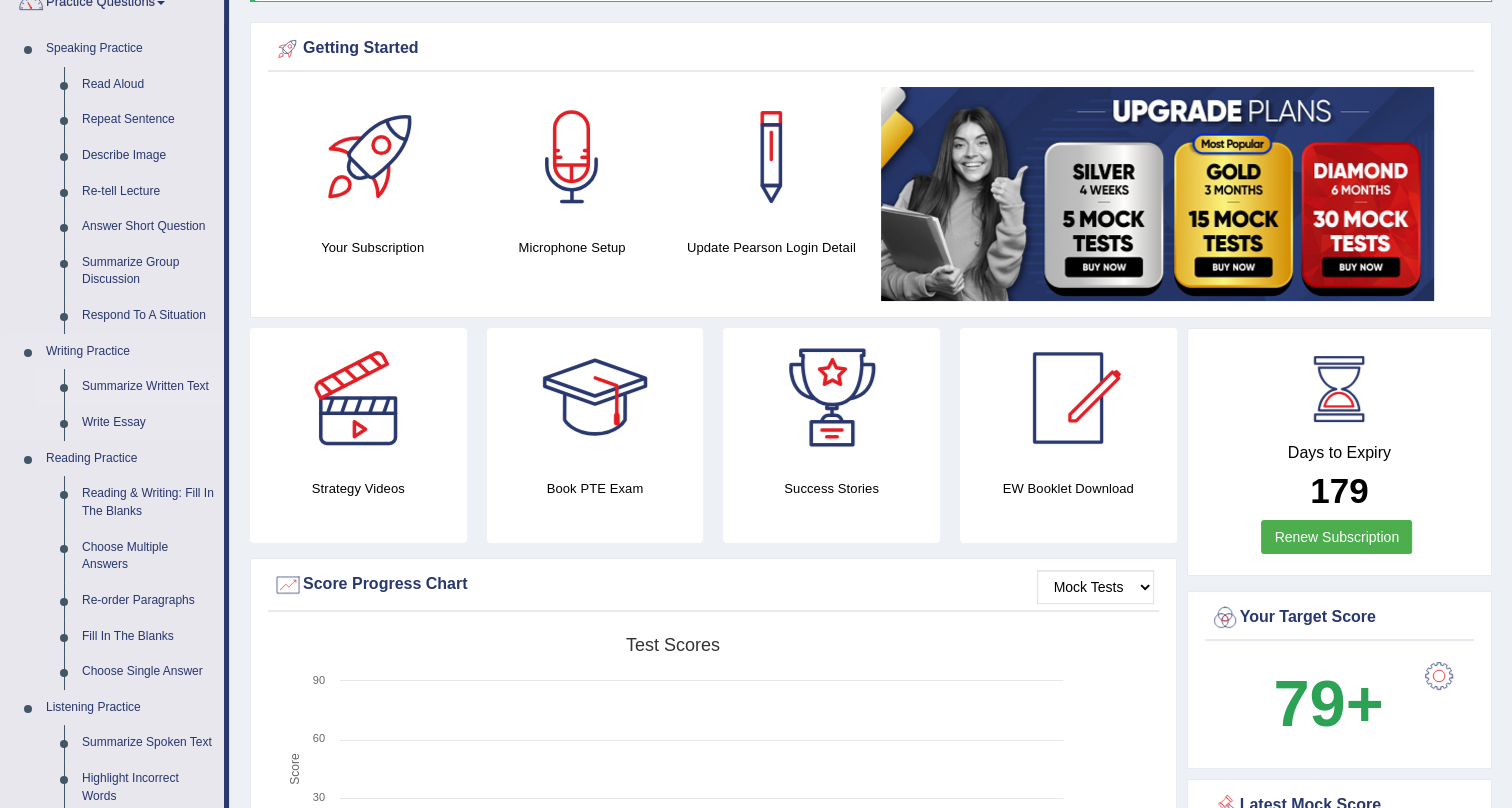 click on "Summarize Written Text" at bounding box center (148, 387) 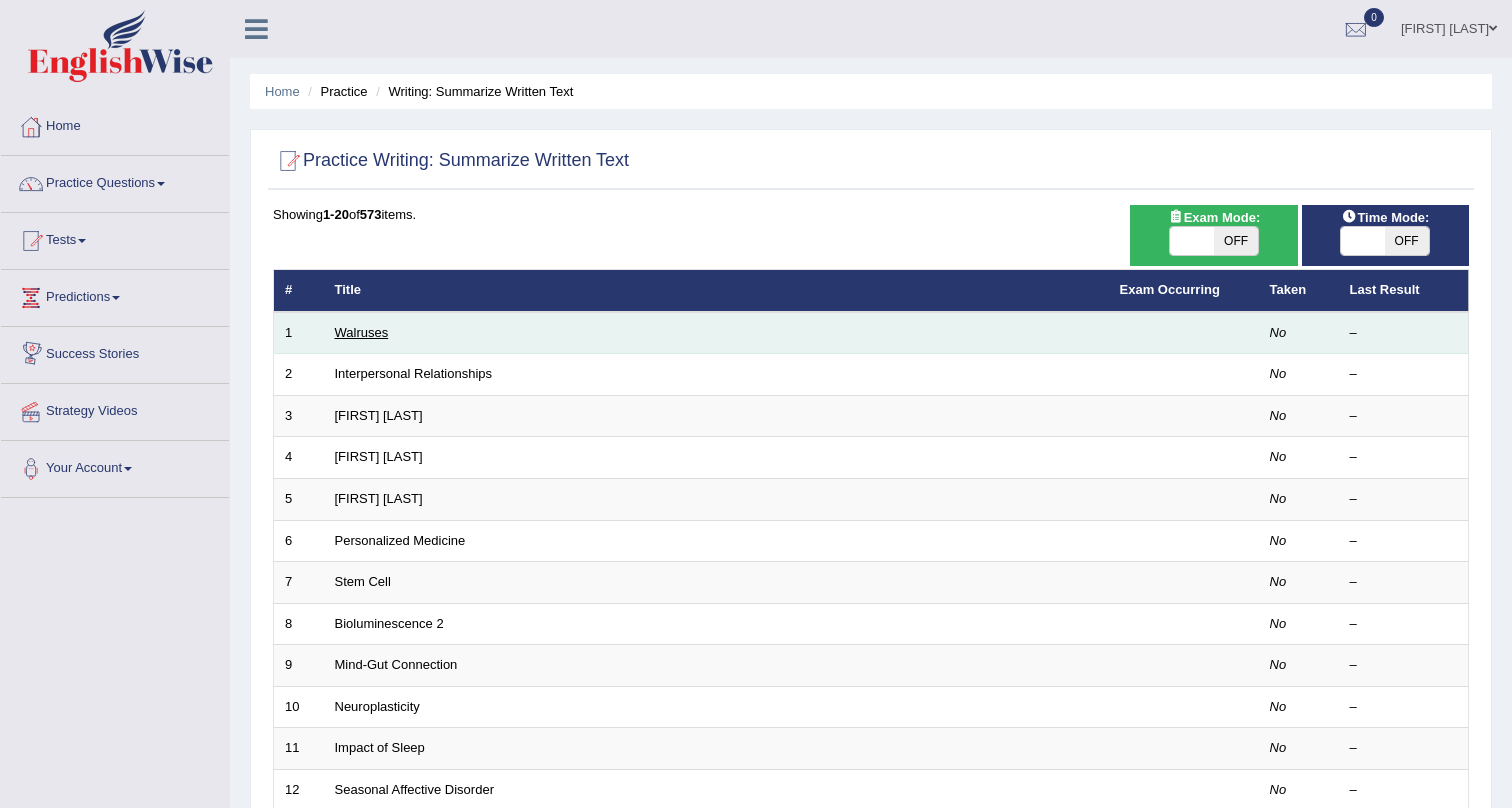 scroll, scrollTop: 0, scrollLeft: 0, axis: both 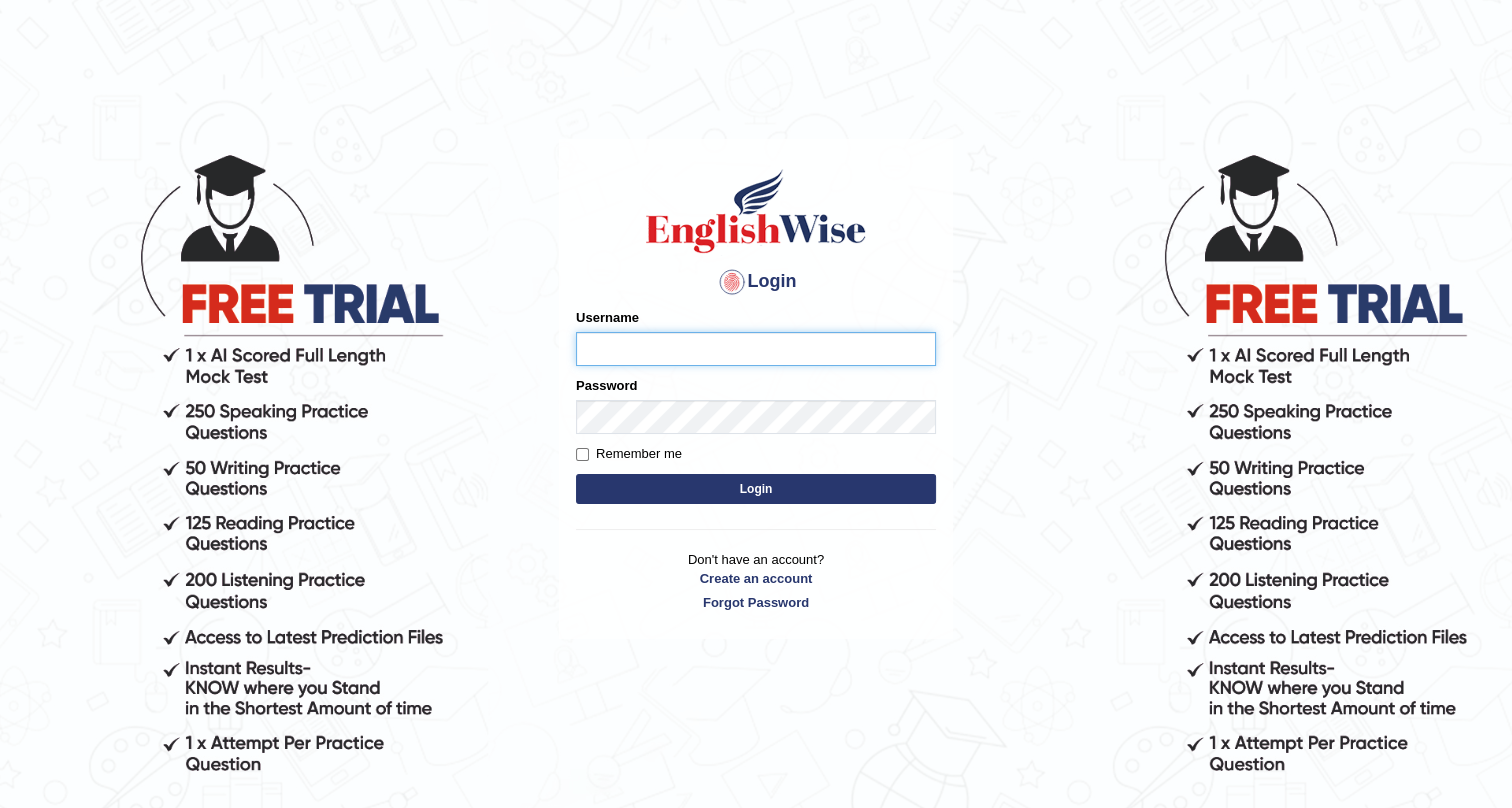 click on "Login" at bounding box center (756, 489) 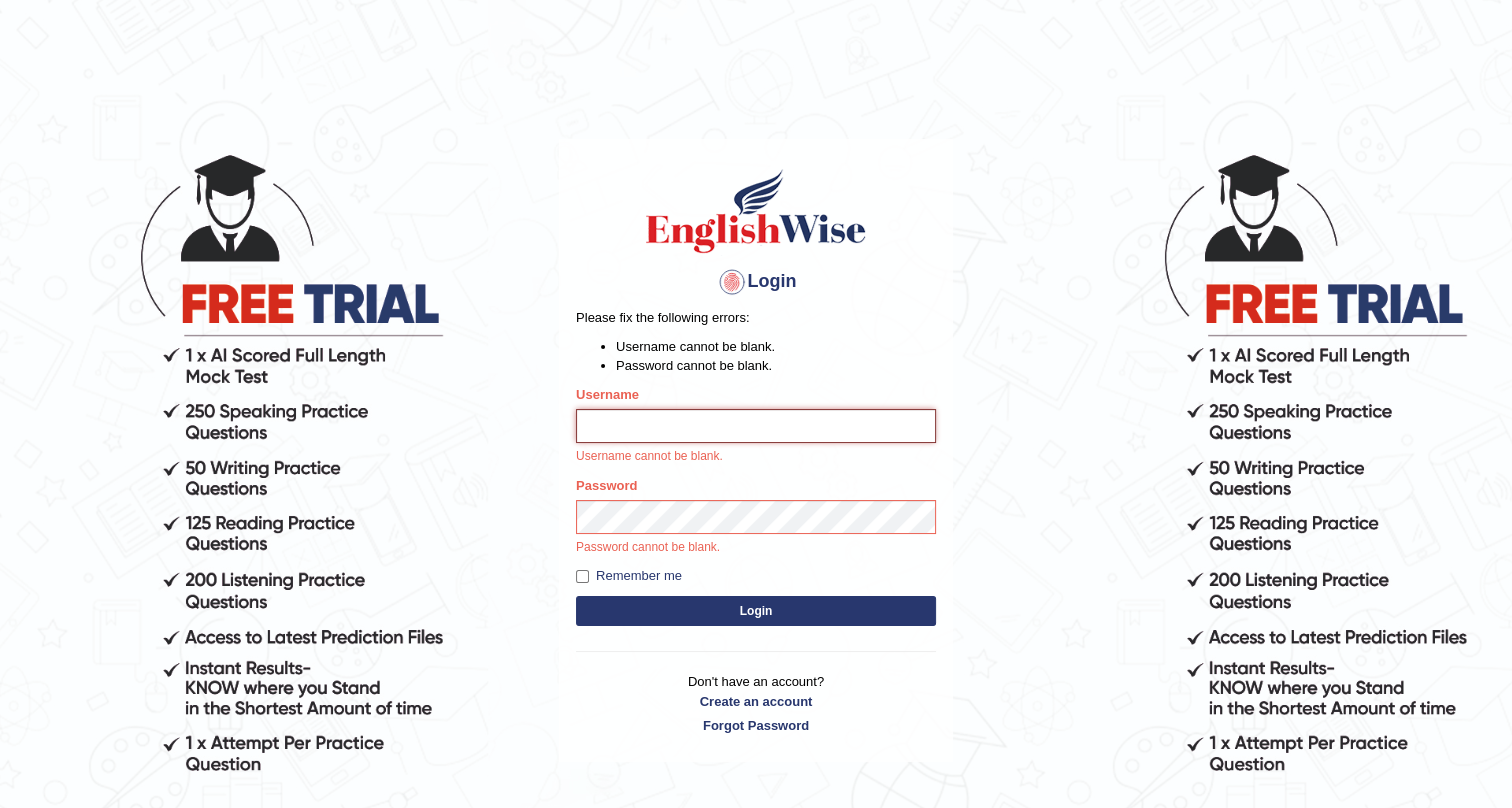 click on "Username" at bounding box center (756, 426) 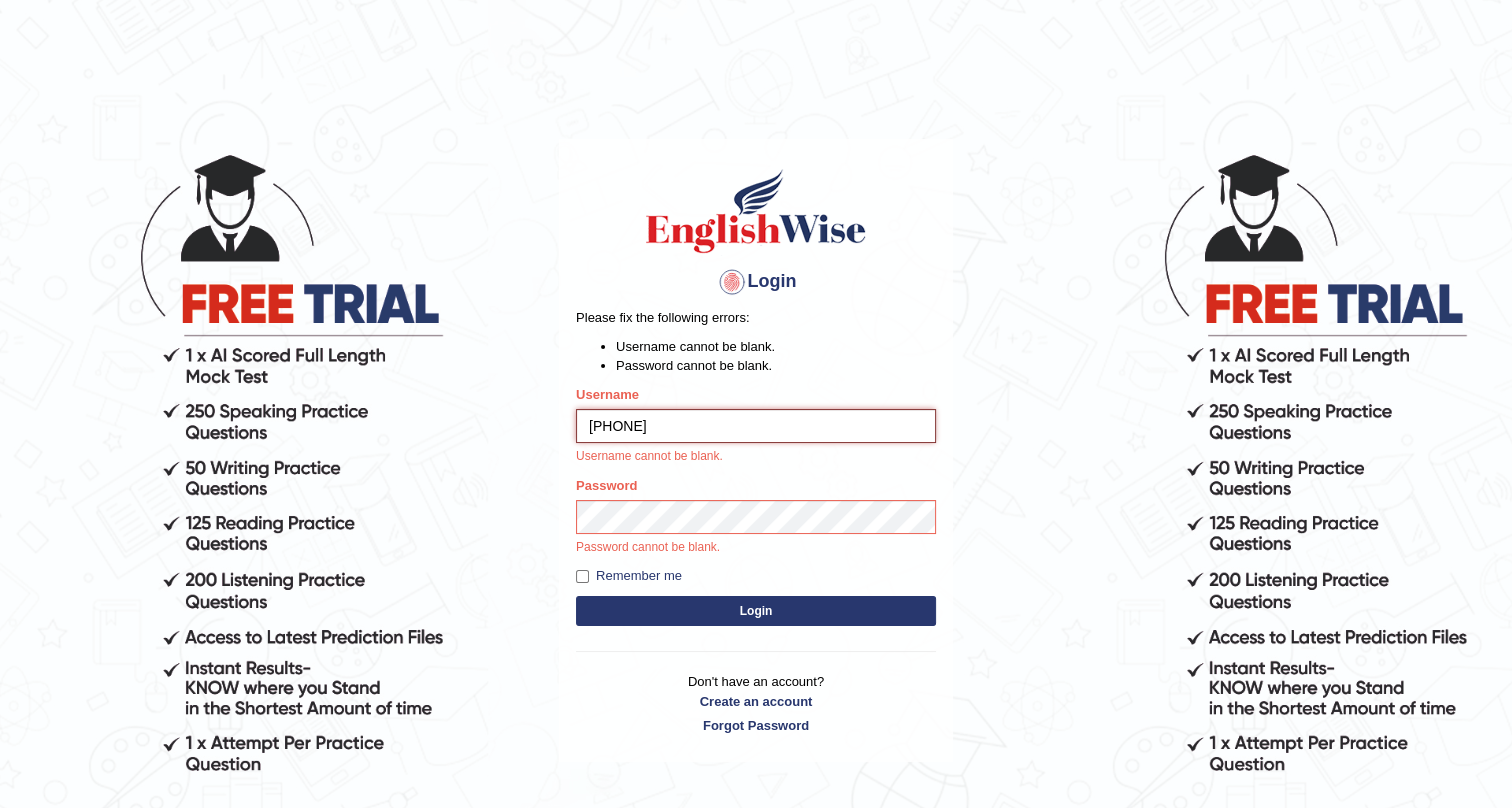 type on "0426749282" 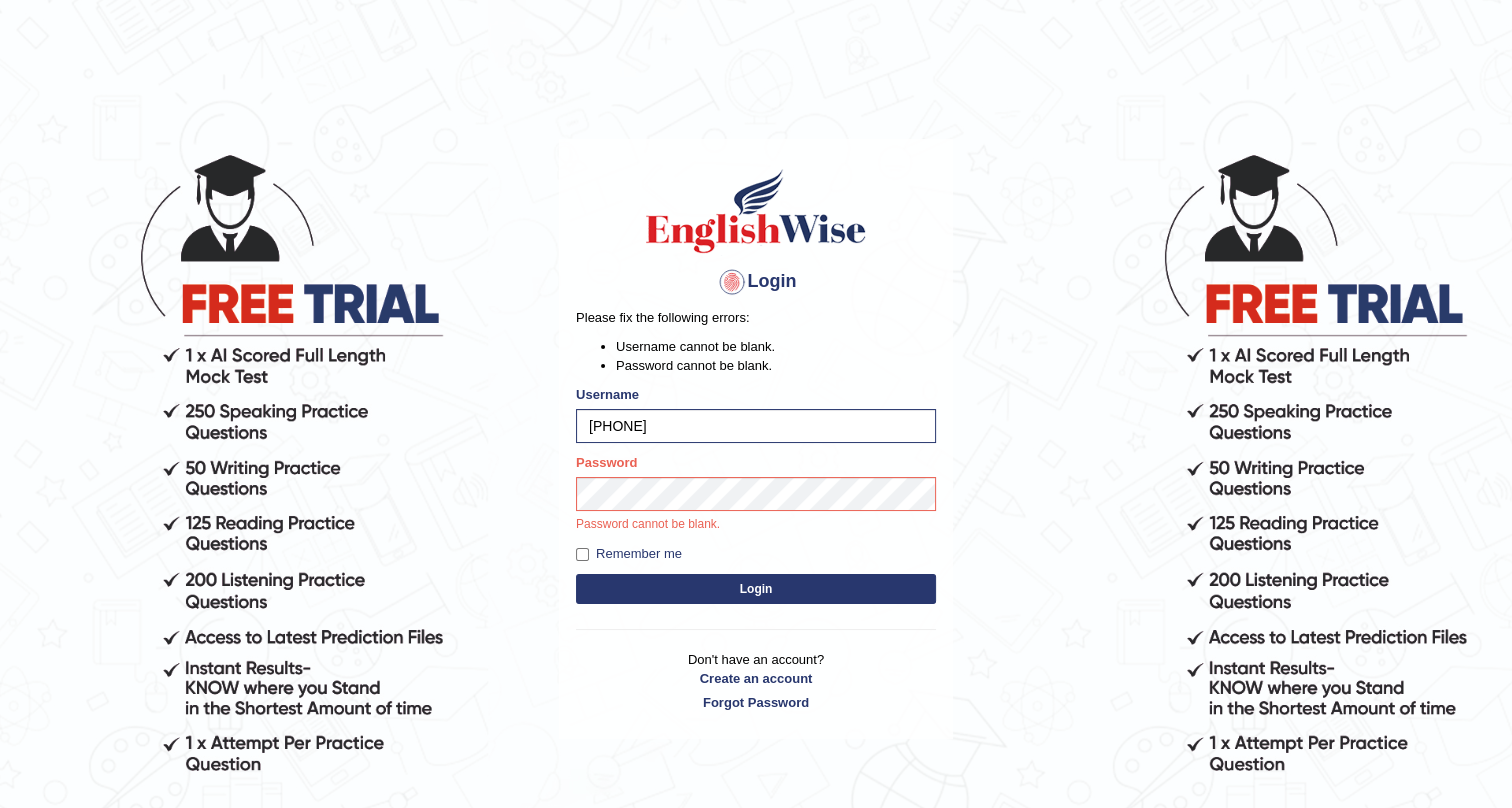 click on "Login" at bounding box center [756, 589] 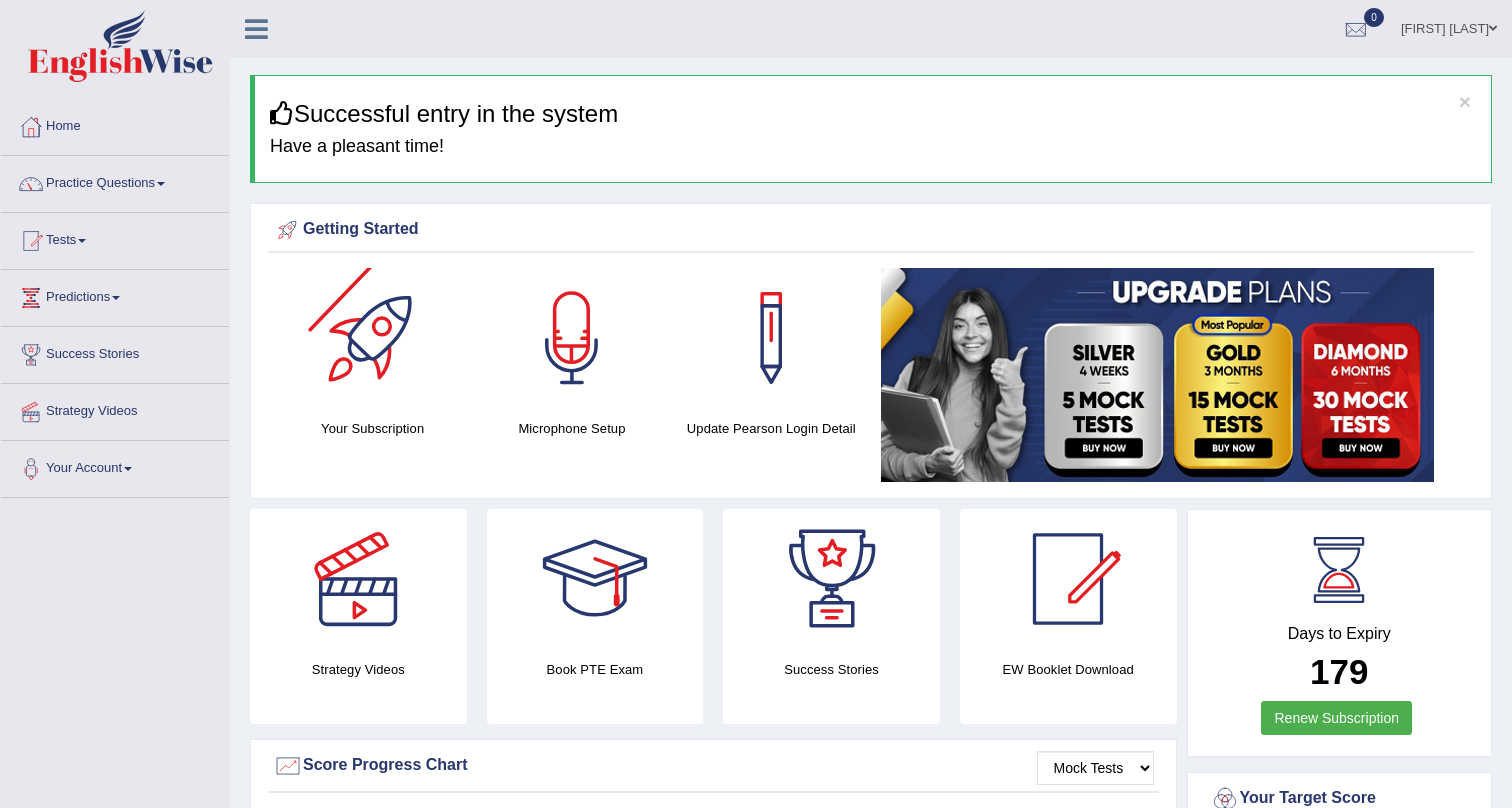 scroll, scrollTop: 0, scrollLeft: 0, axis: both 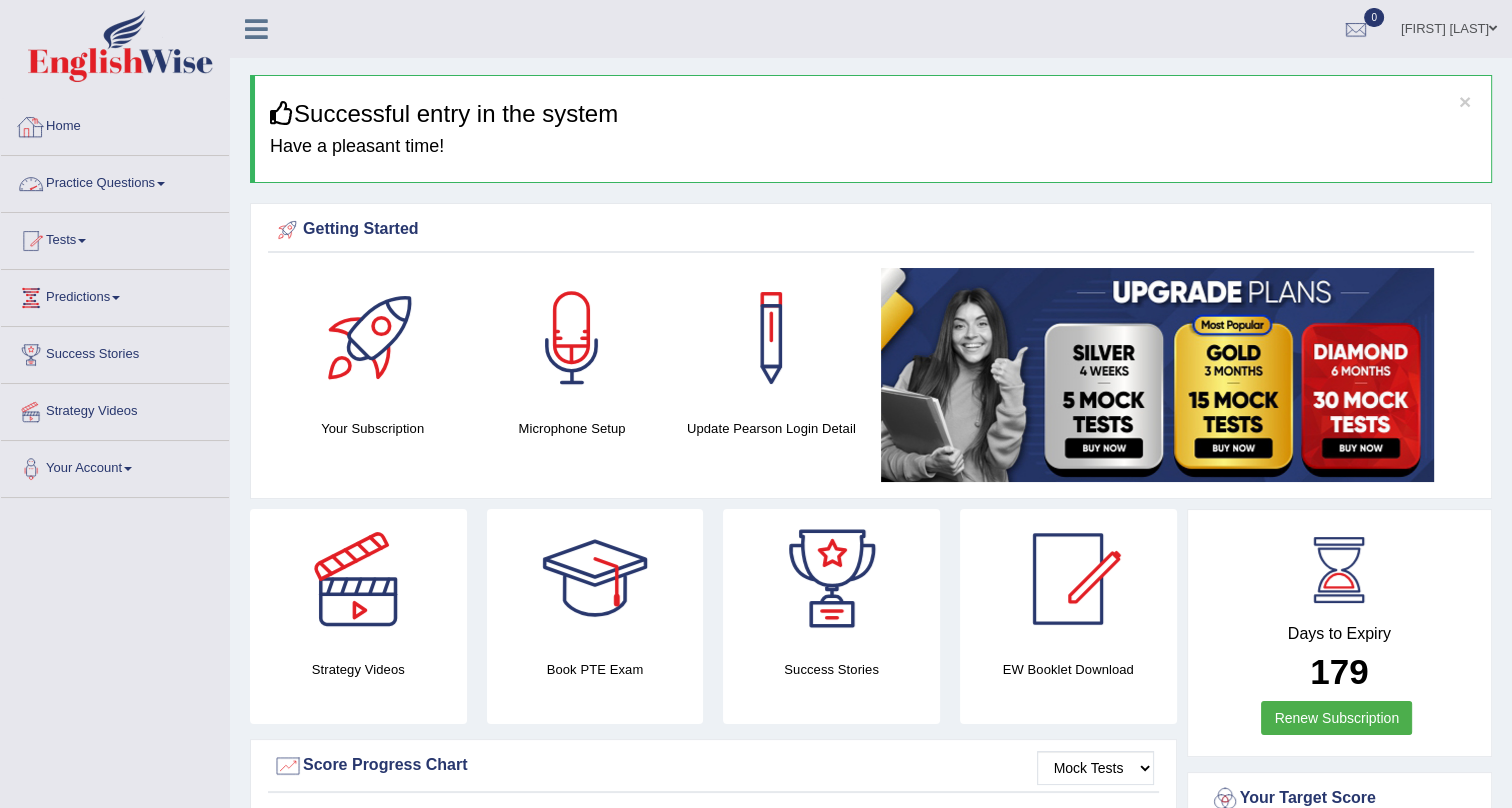 click on "Practice Questions" at bounding box center (115, 181) 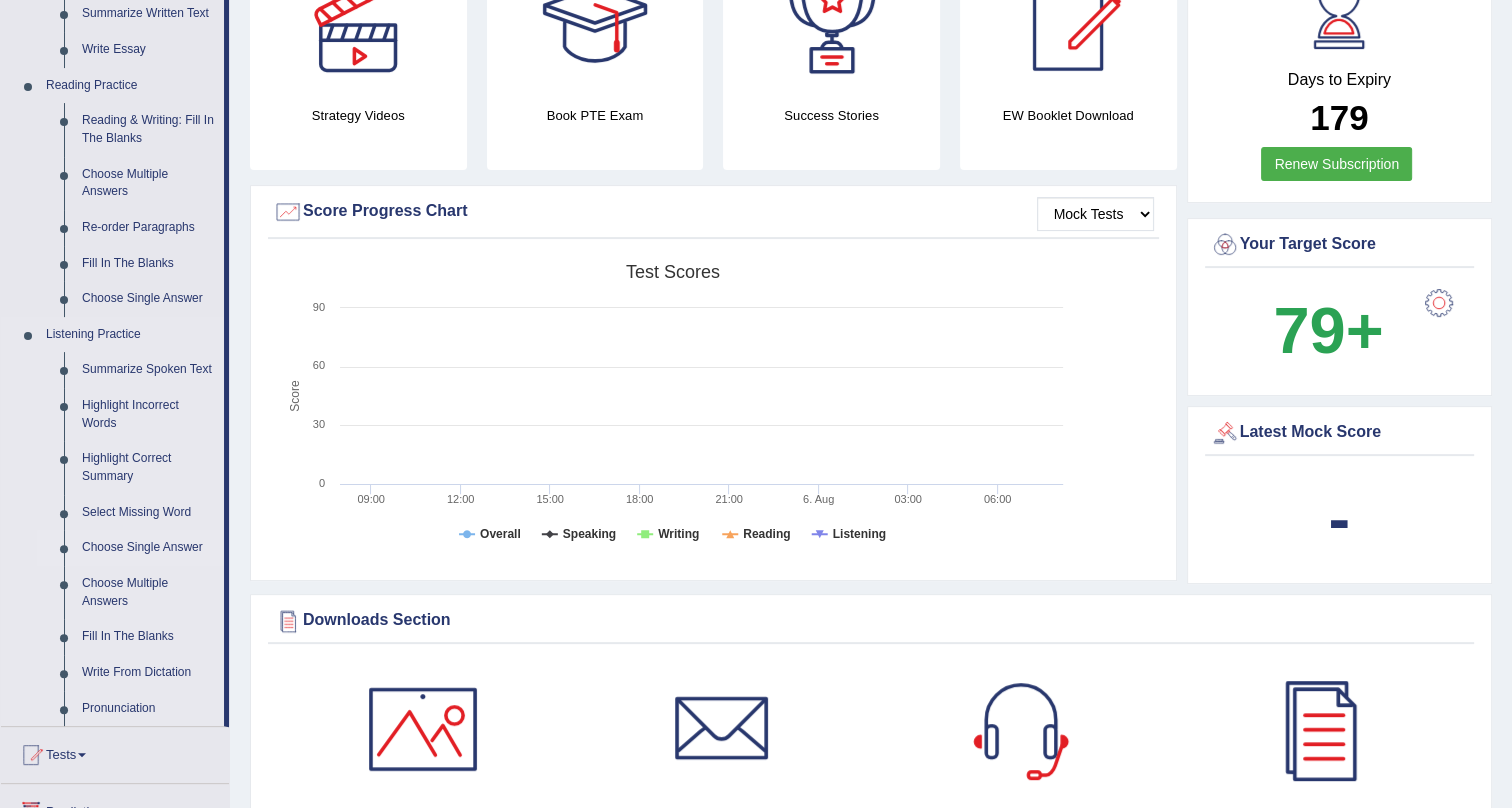 scroll, scrollTop: 363, scrollLeft: 0, axis: vertical 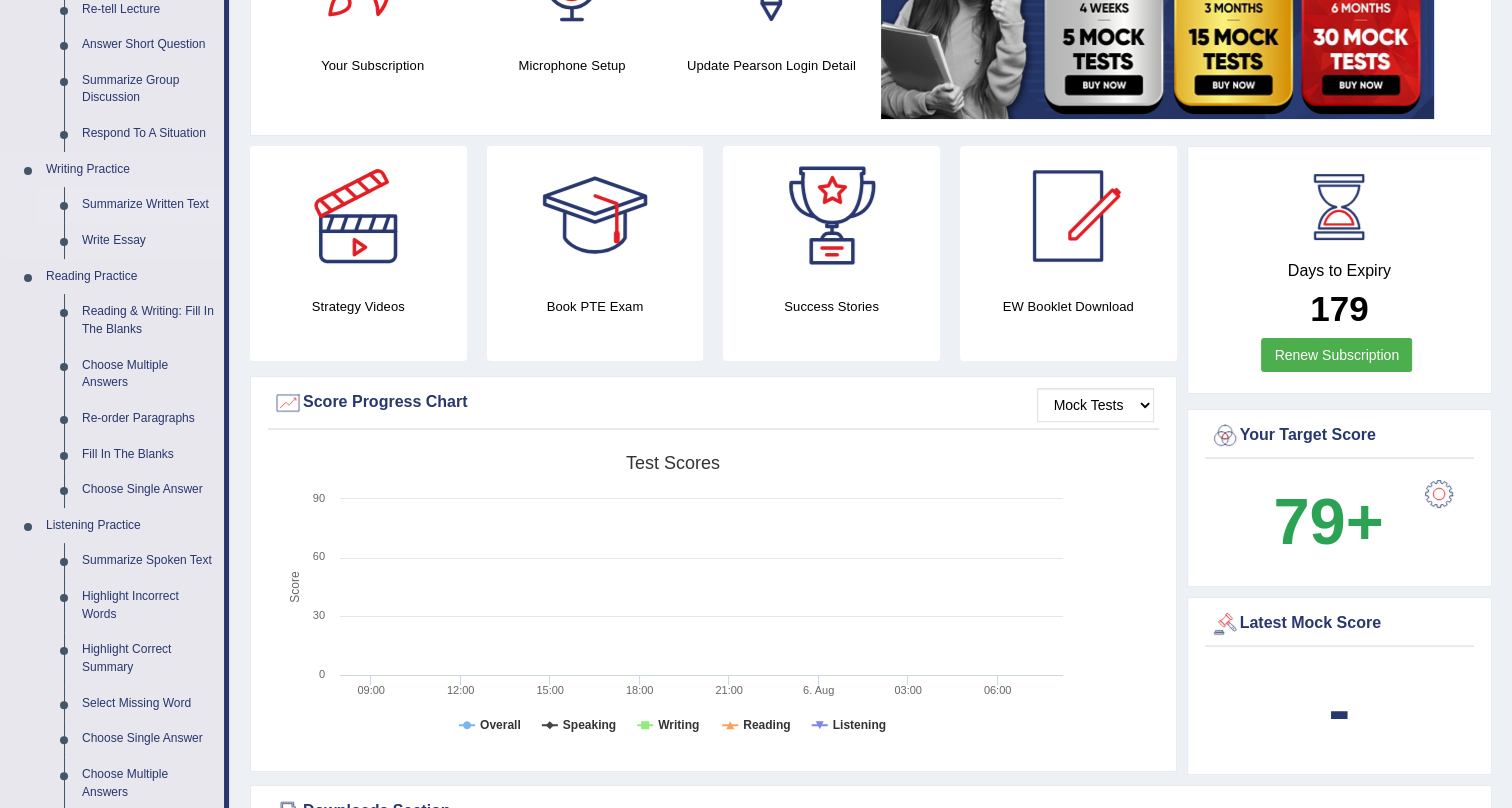 click on "Summarize Written Text" at bounding box center [148, 205] 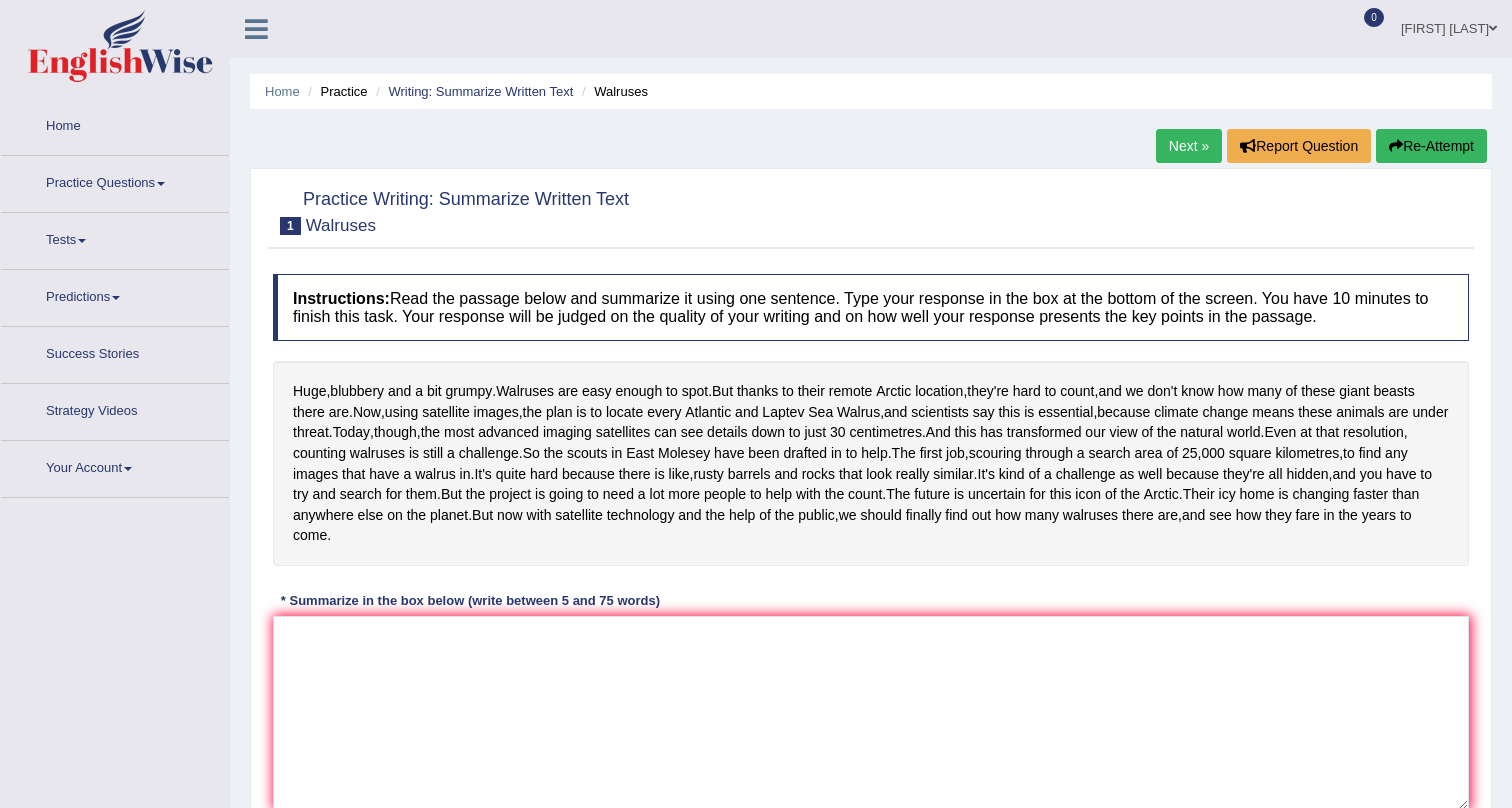 scroll, scrollTop: 0, scrollLeft: 0, axis: both 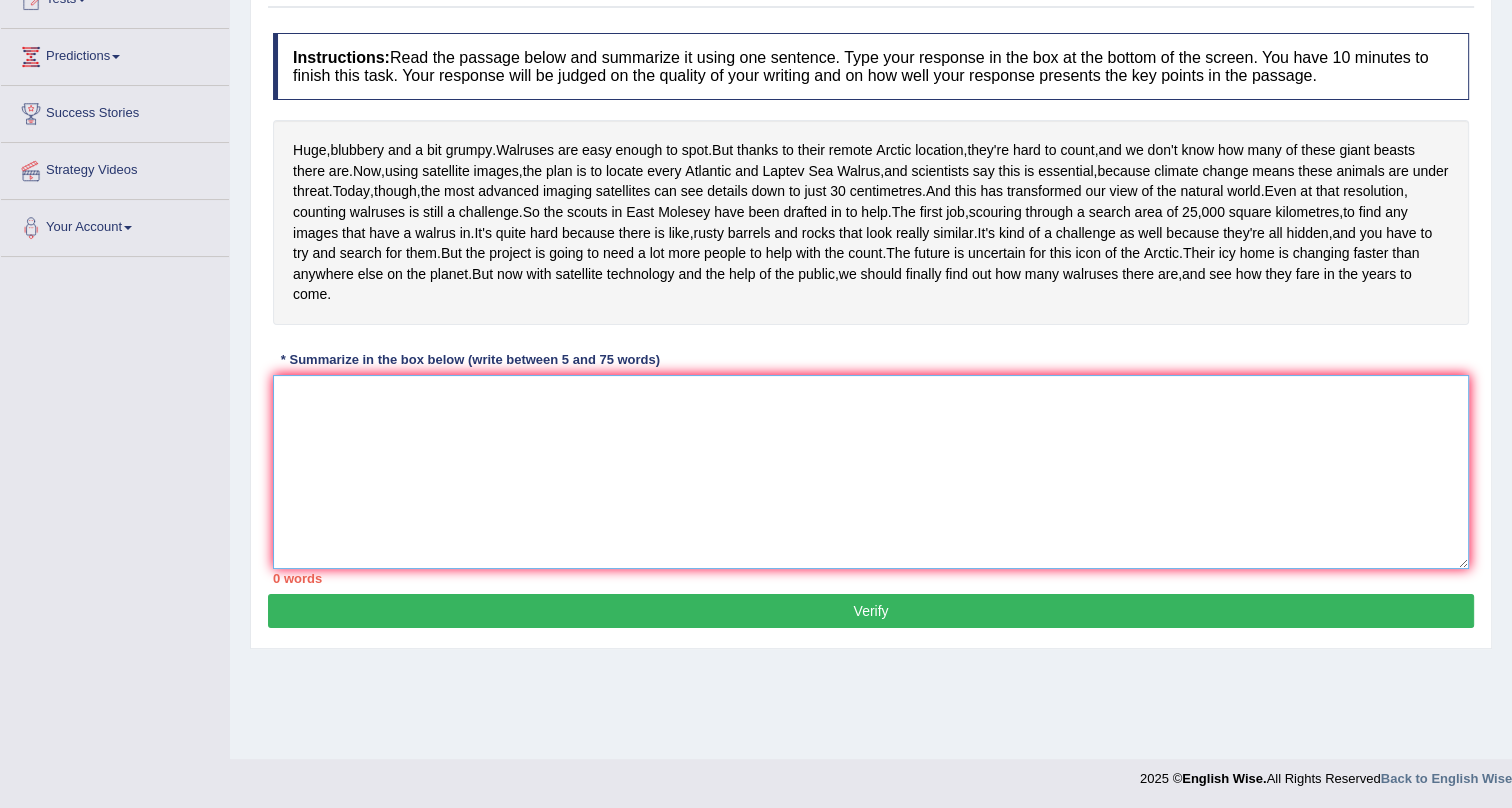 click at bounding box center (871, 472) 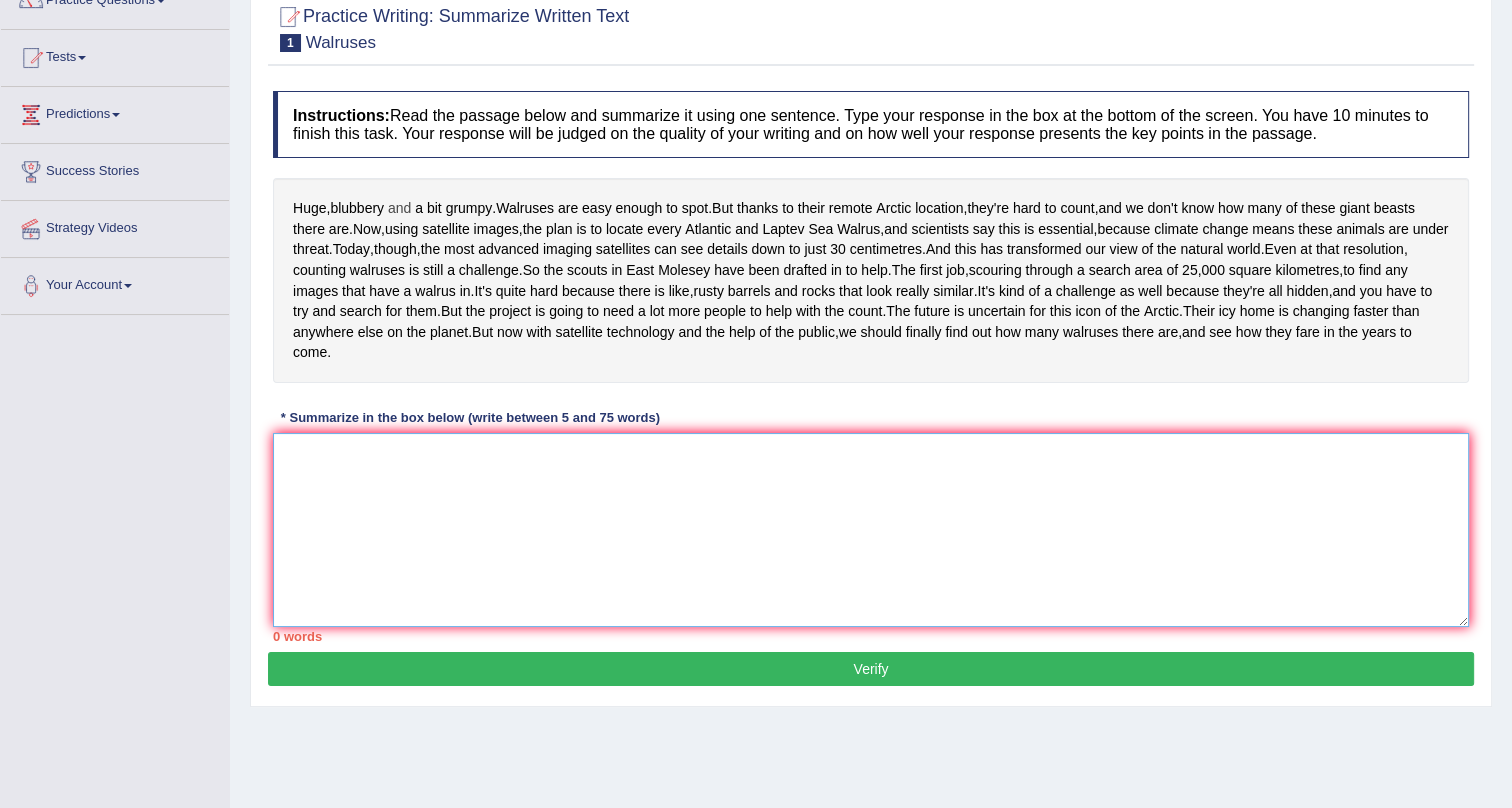 scroll, scrollTop: 150, scrollLeft: 0, axis: vertical 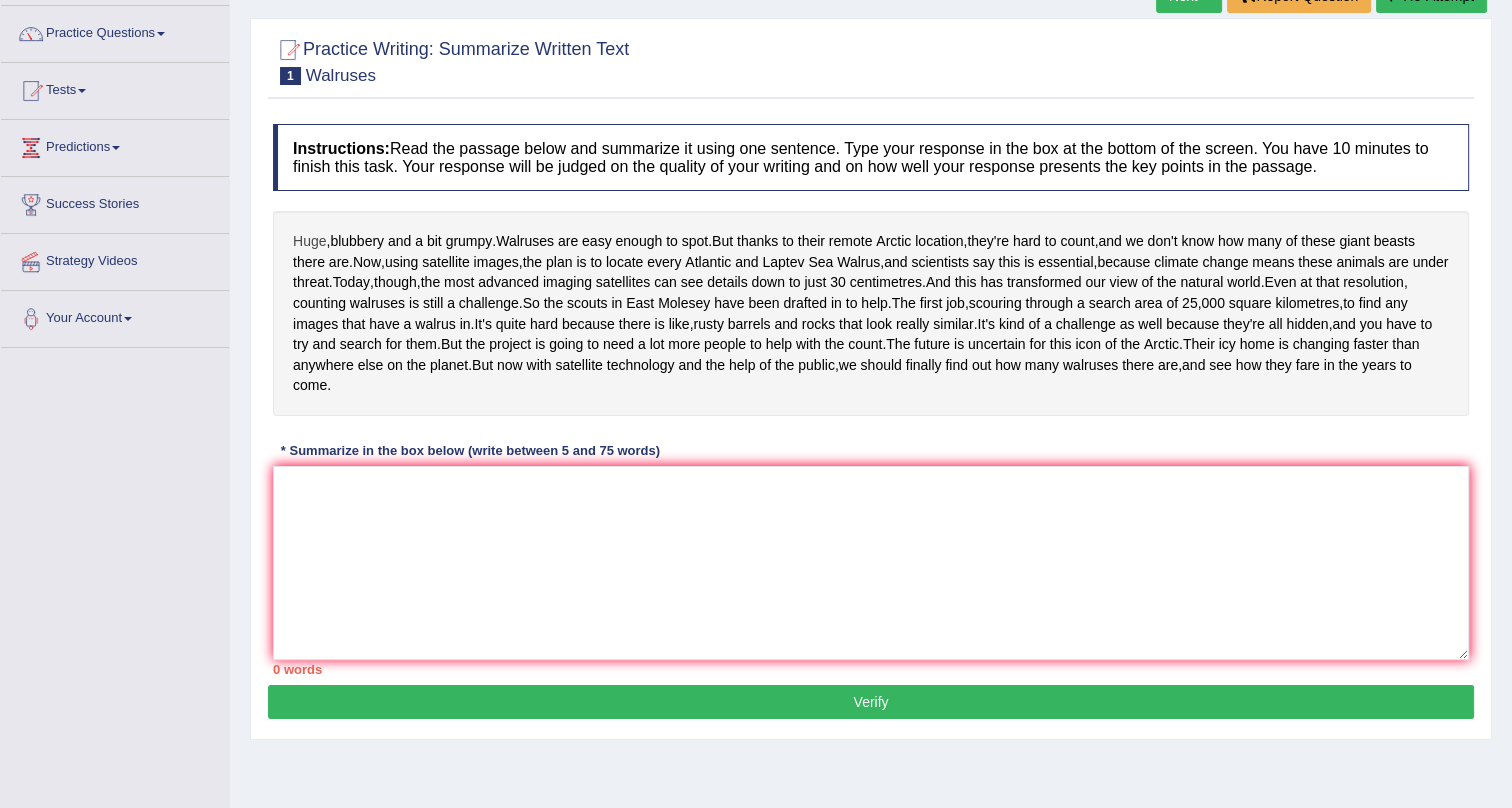 click on "Huge" at bounding box center (309, 241) 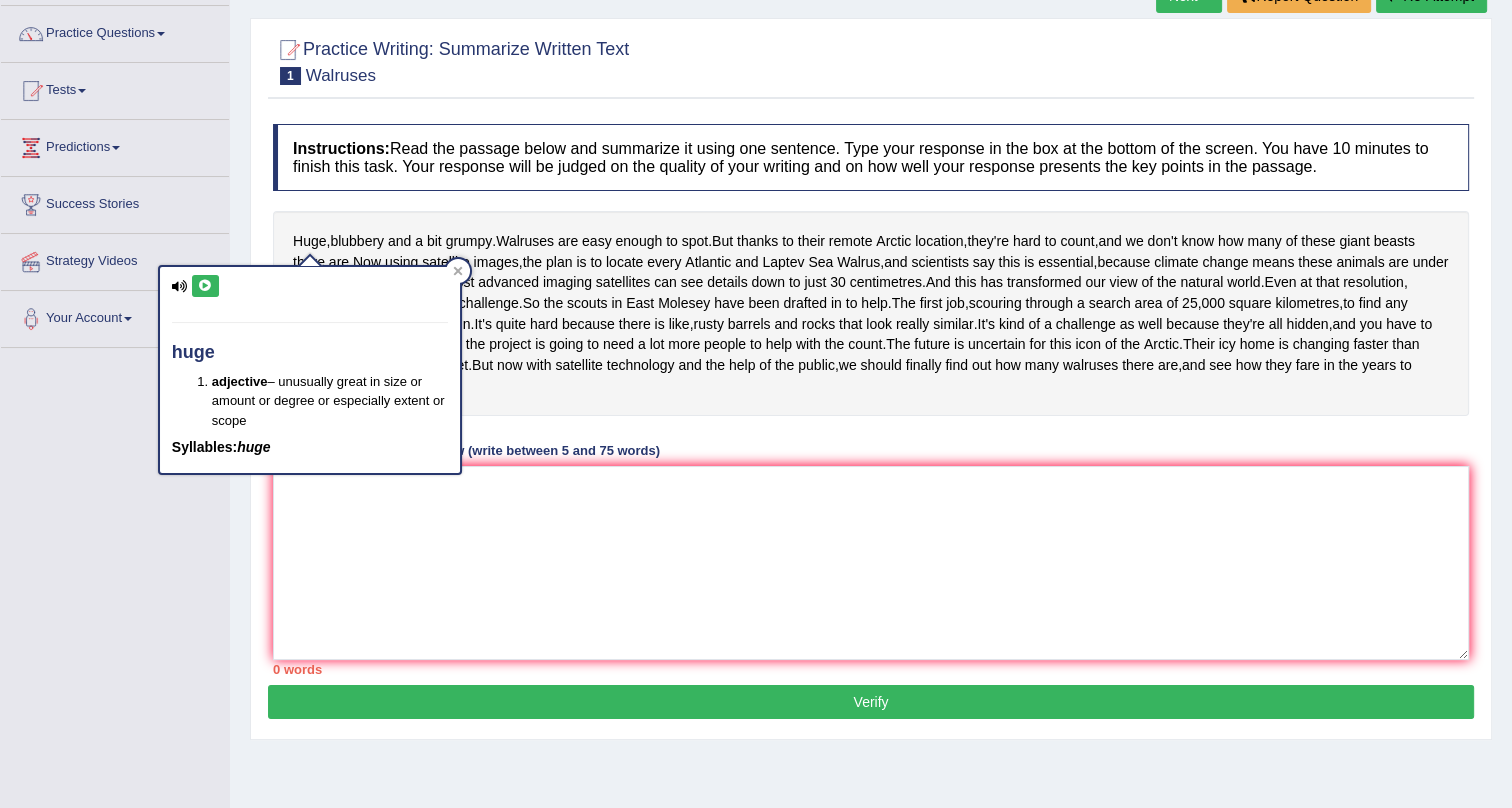 click on "Huge ,  blubbery   and   a   bit   grumpy .  Walruses   are   easy   enough   to   spot .  But   thanks   to   their   remote   Arctic   location ,  they're   hard   to   count ,  and   we   don't   know   how   many   of   these   giant   beasts   there   are .  Now ,  using   satellite   images ,  the   plan   is   to   locate   every   Atlantic   and   Laptev   Sea   Walrus ,  and   scientists   say   this   is   essential ,  because   climate   change   means   these   animals   are   under   threat .
Today ,  though ,  the   most   advanced   imaging   satellites   can   see   details   down   to   just   30   centimetres .  And   this   has   transformed   our   view   of   the   natural   world .
Even   at   that   resolution ,  counting   walruses   is   still   a   challenge .  So   the   scouts   in   East   Molesey   have   been   drafted   in   to   help .  The   first   job ,  scouring   through   a   search   area   of   25 , 000   square   kilometres ,  to   find   any   images   that     a" at bounding box center [871, 313] 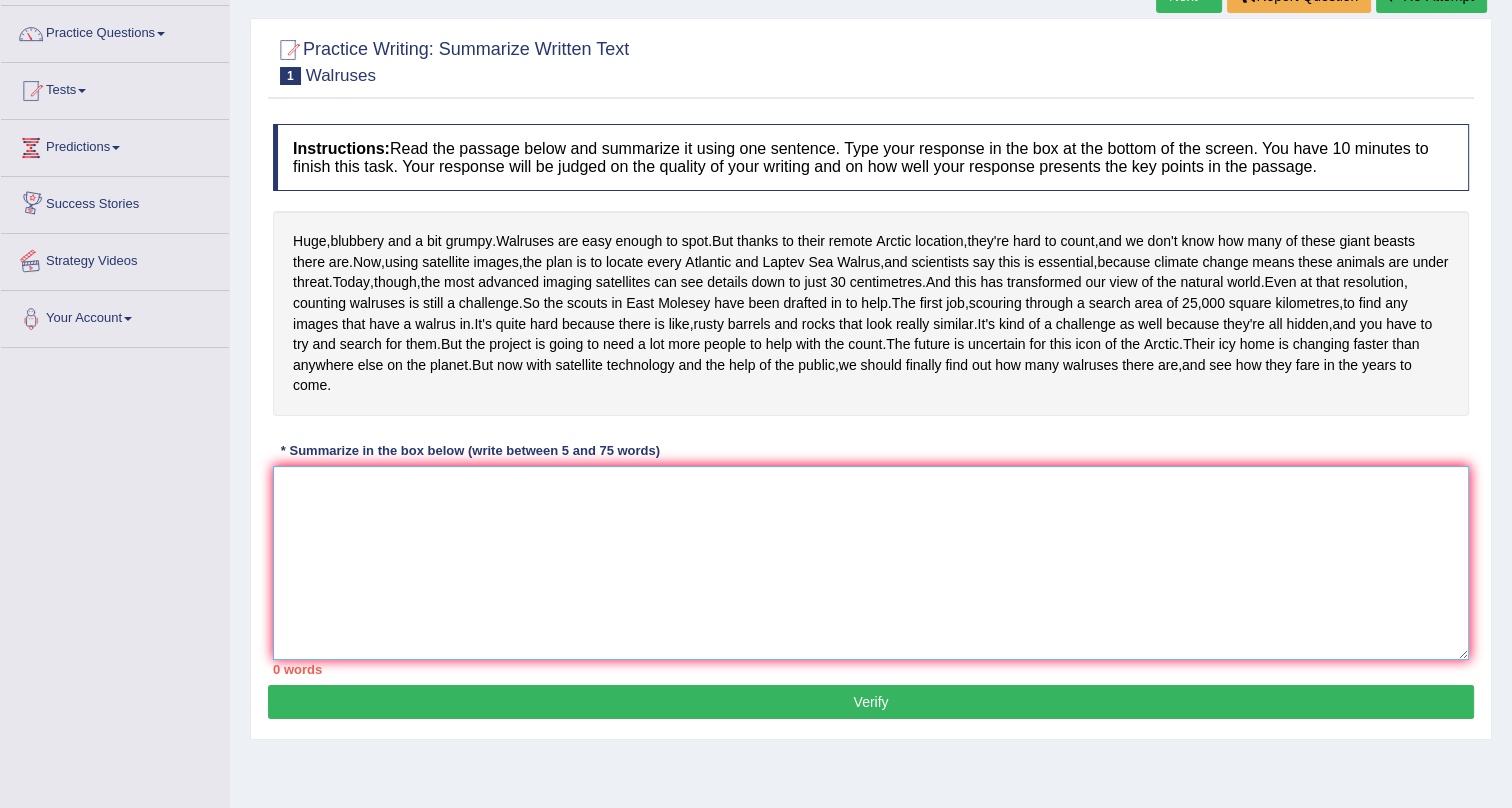 click at bounding box center (871, 563) 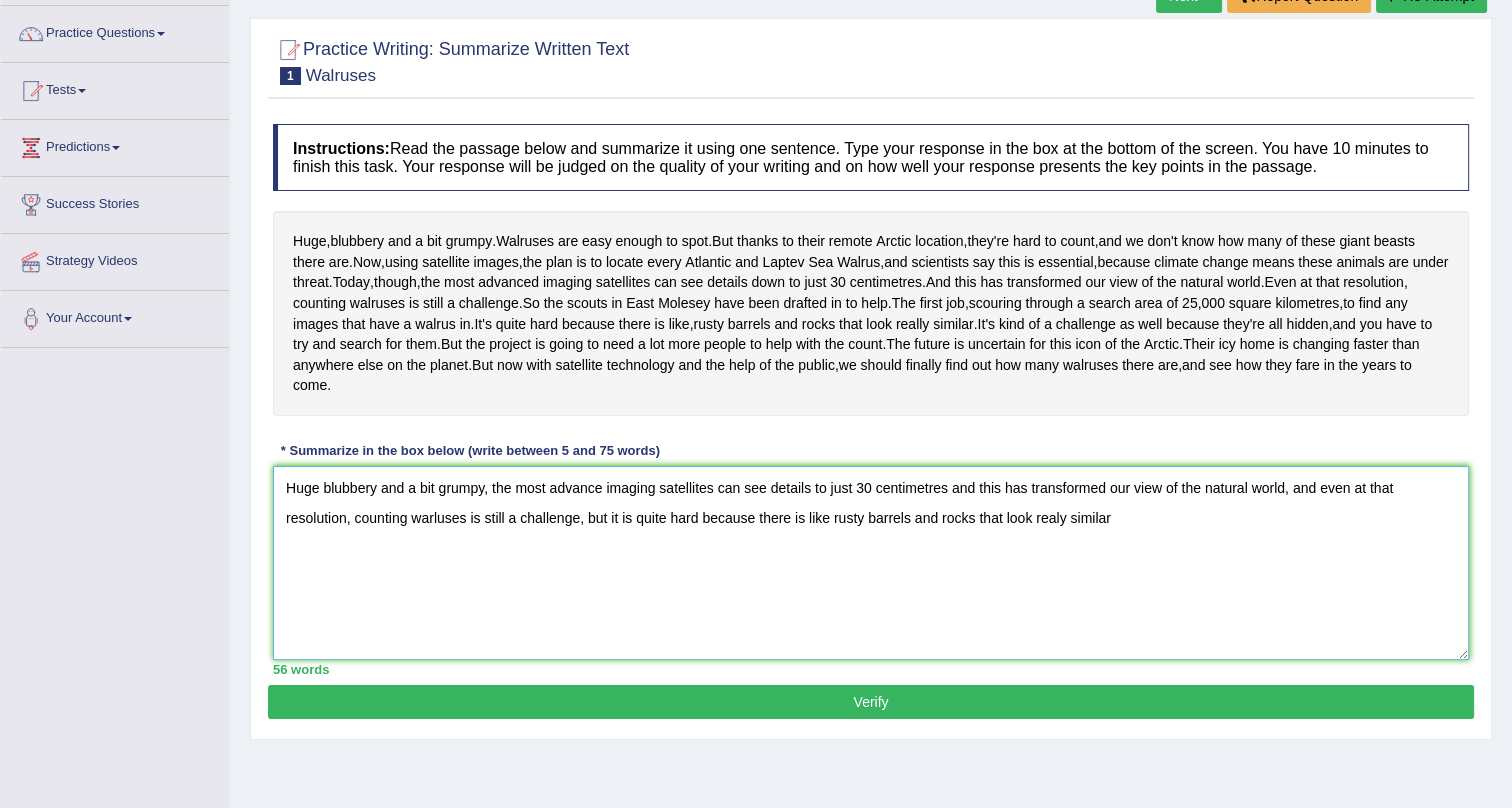 drag, startPoint x: 606, startPoint y: 598, endPoint x: 585, endPoint y: 597, distance: 21.023796 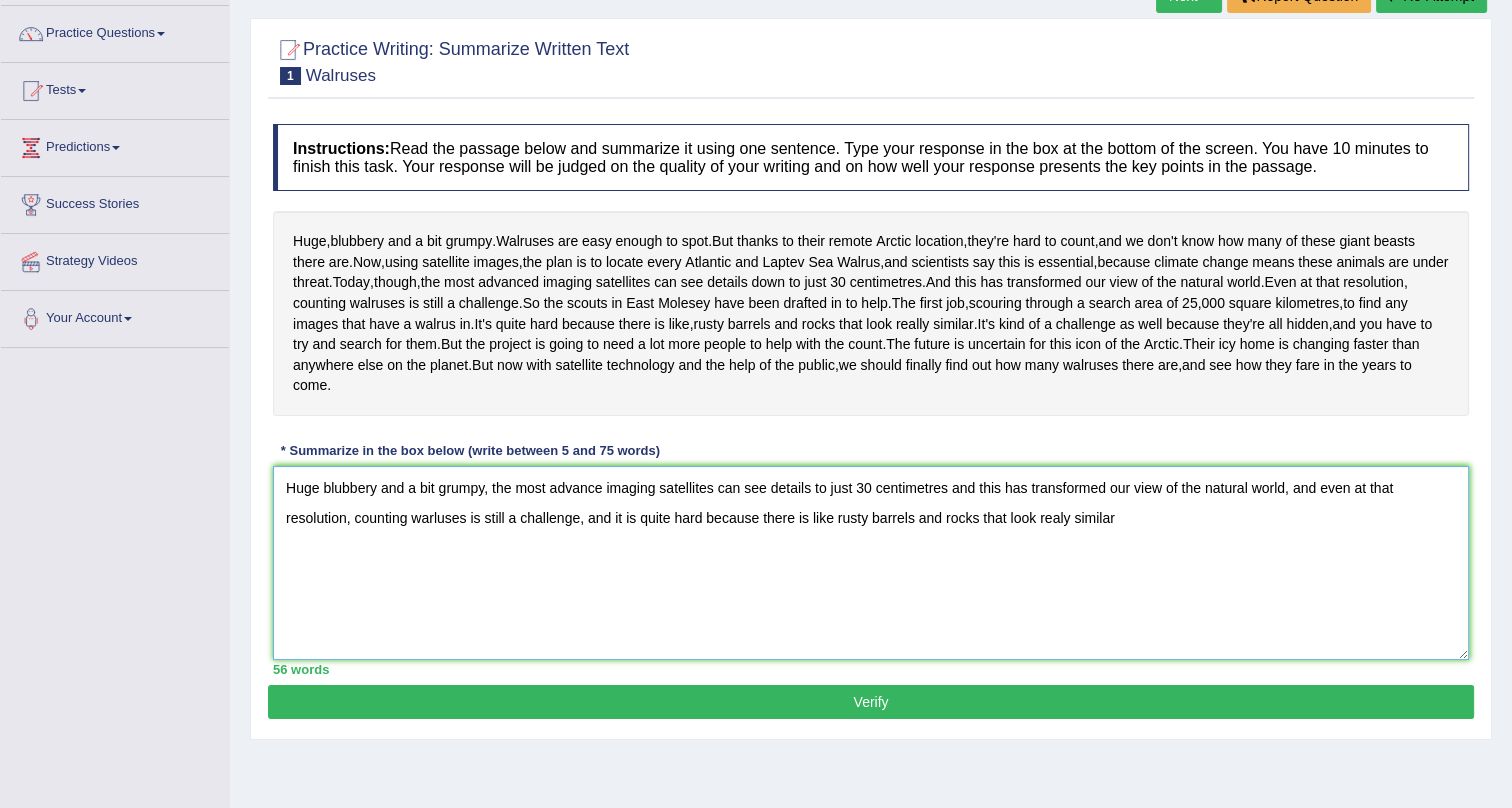 click on "Huge blubbery and a bit grumpy, the most advance imaging satellites can see details to just 30 centimetres and this has transformed our view of the natural world, and even at that resolution, counting warluses is still a challenge, and it is quite hard because there is like rusty barrels and rocks that look realy similar" at bounding box center [871, 563] 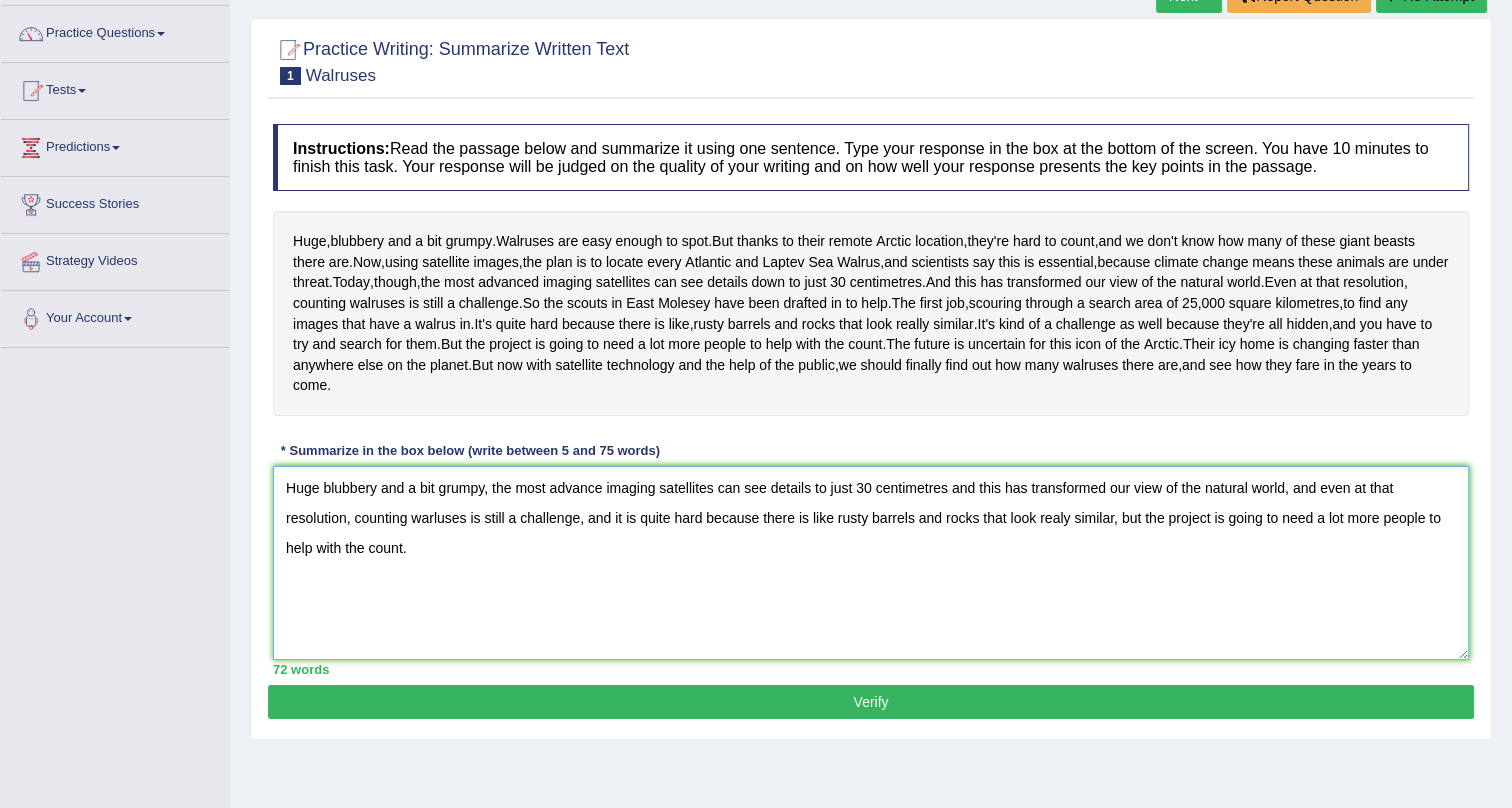 click on "Huge blubbery and a bit grumpy, the most advance imaging satellites can see details to just 30 centimetres and this has transformed our view of the natural world, and even at that resolution, counting warluses is still a challenge, and it is quite hard because there is like rusty barrels and rocks that look realy similar, but the project is going to need a lot more people to help with the count." at bounding box center [871, 563] 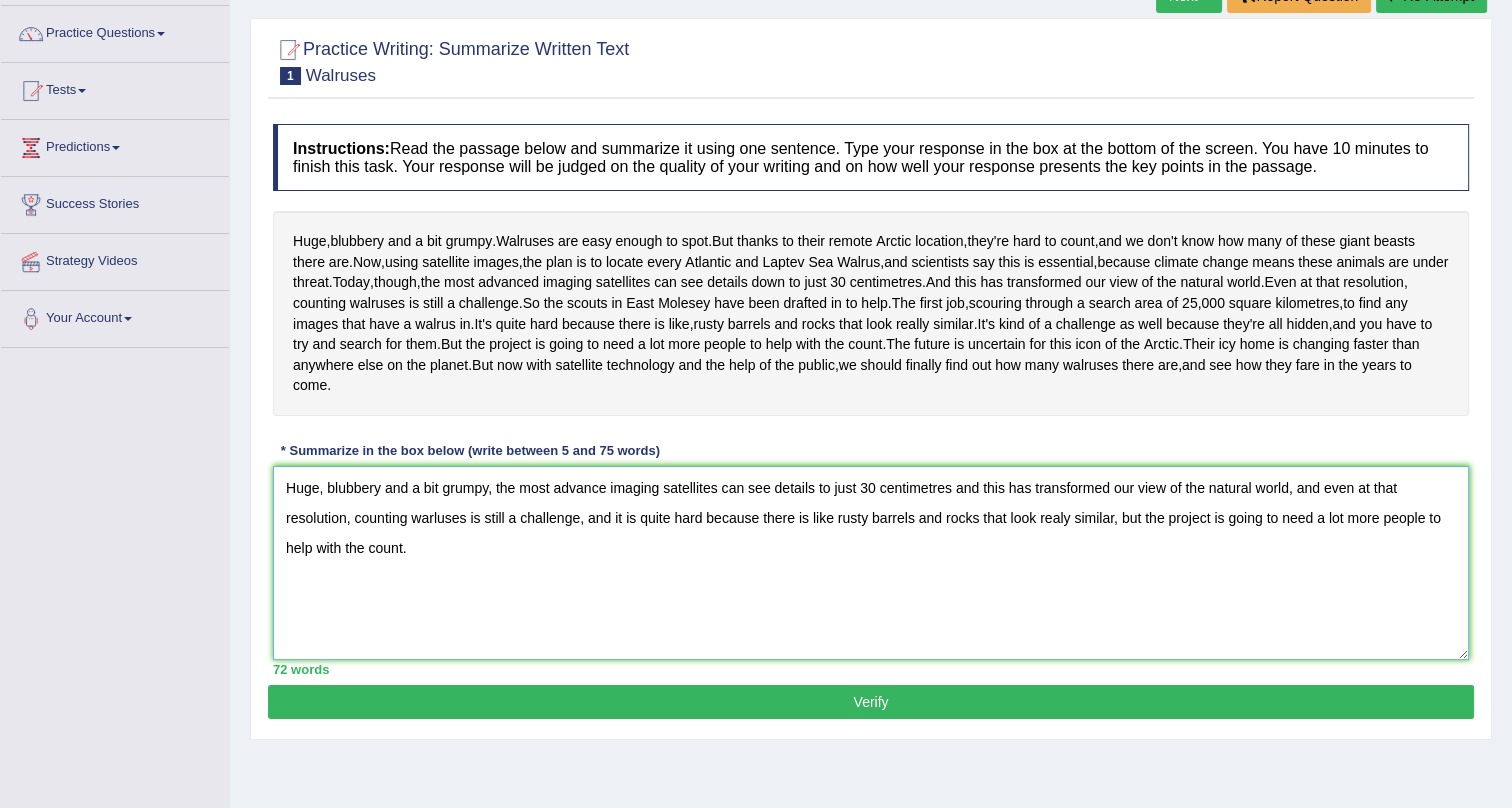 click on "Huge, blubbery and a bit grumpy, the most advance imaging satellites can see details to just 30 centimetres and this has transformed our view of the natural world, and even at that resolution, counting warluses is still a challenge, and it is quite hard because there is like rusty barrels and rocks that look realy similar, but the project is going to need a lot more people to help with the count." at bounding box center [871, 563] 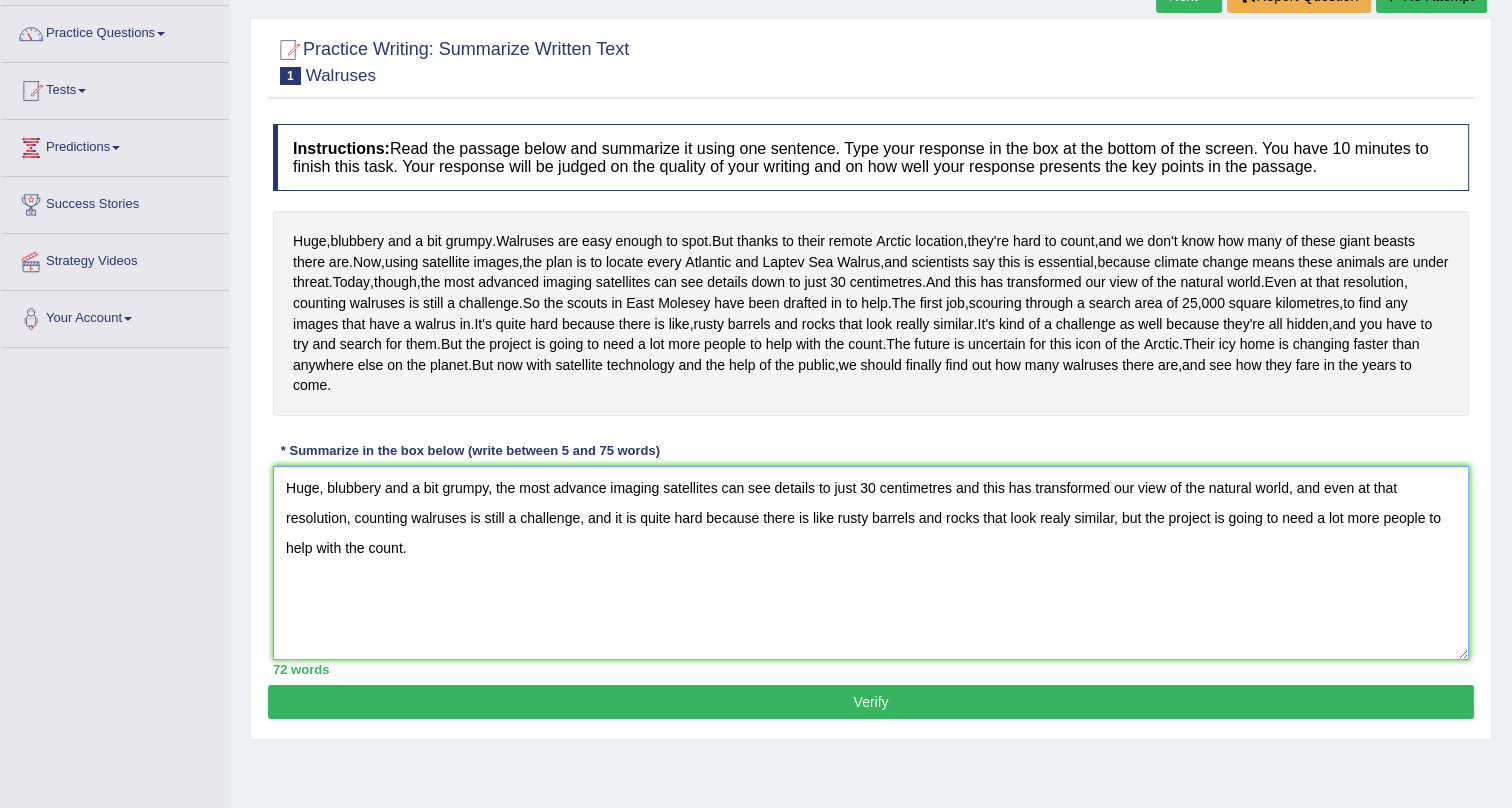 click on "Huge, blubbery and a bit grumpy, the most advance imaging satellites can see details to just 30 centimetres and this has transformed our view of the natural world, and even at that resolution, counting walruses is still a challenge, and it is quite hard because there is like rusty barrels and rocks that look realy similar, but the project is going to need a lot more people to help with the count." at bounding box center [871, 563] 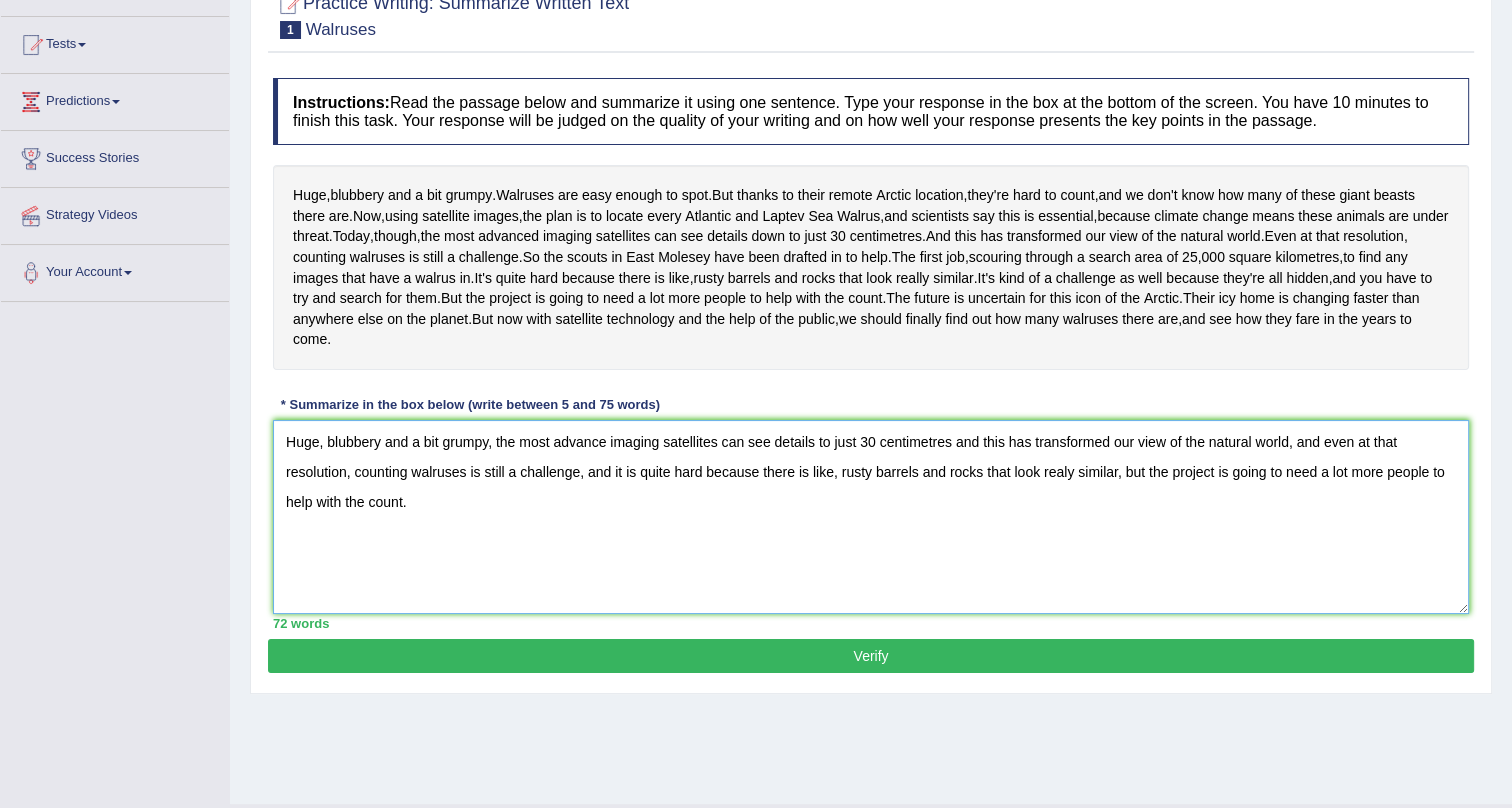 scroll, scrollTop: 241, scrollLeft: 0, axis: vertical 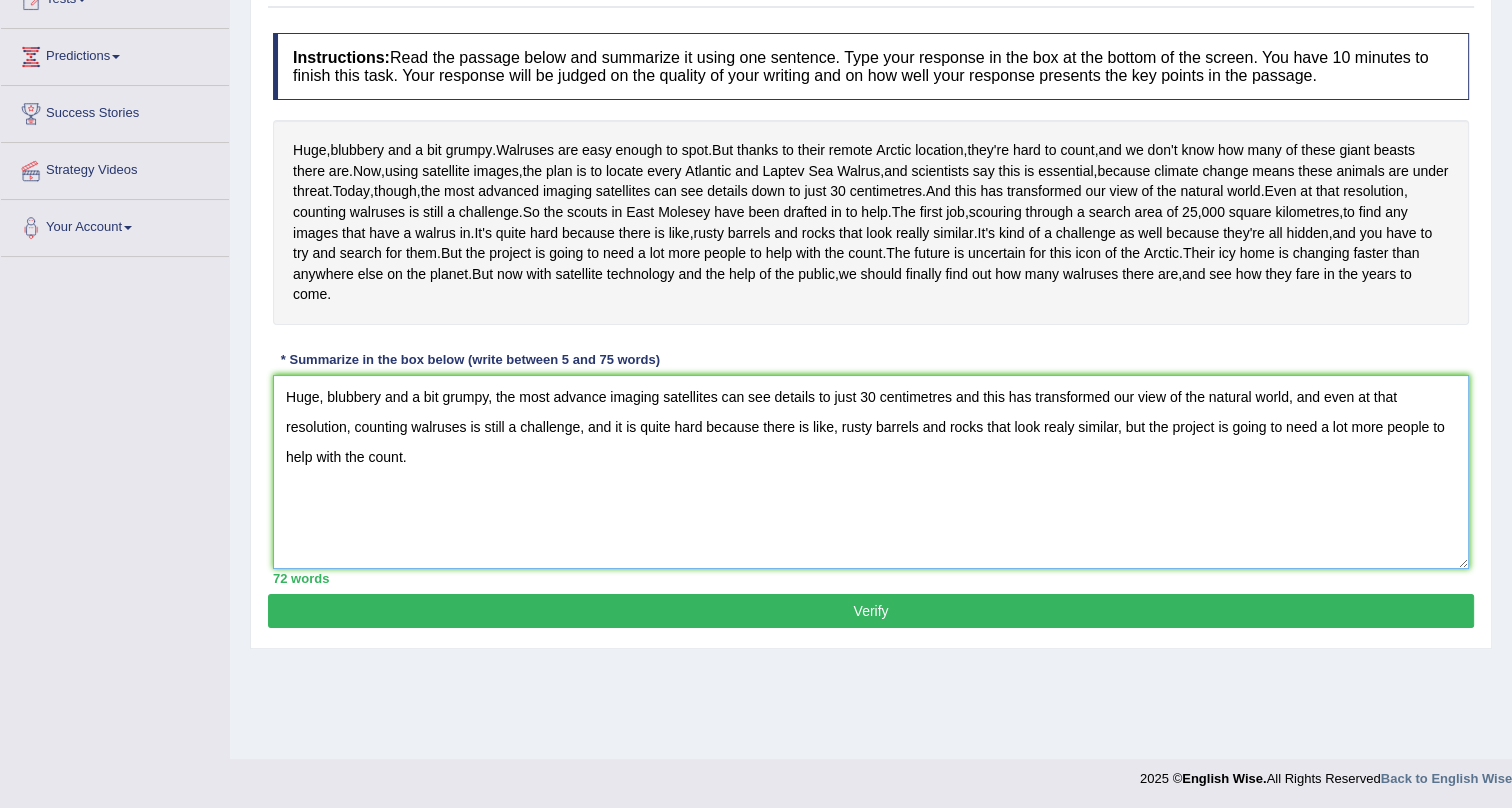 type on "Huge, blubbery and a bit grumpy, the most advance imaging satellites can see details to just 30 centimetres and this has transformed our view of the natural world, and even at that resolution, counting walruses is still a challenge, and it is quite hard because there is like, rusty barrels and rocks that look realy similar, but the project is going to need a lot more people to help with the count." 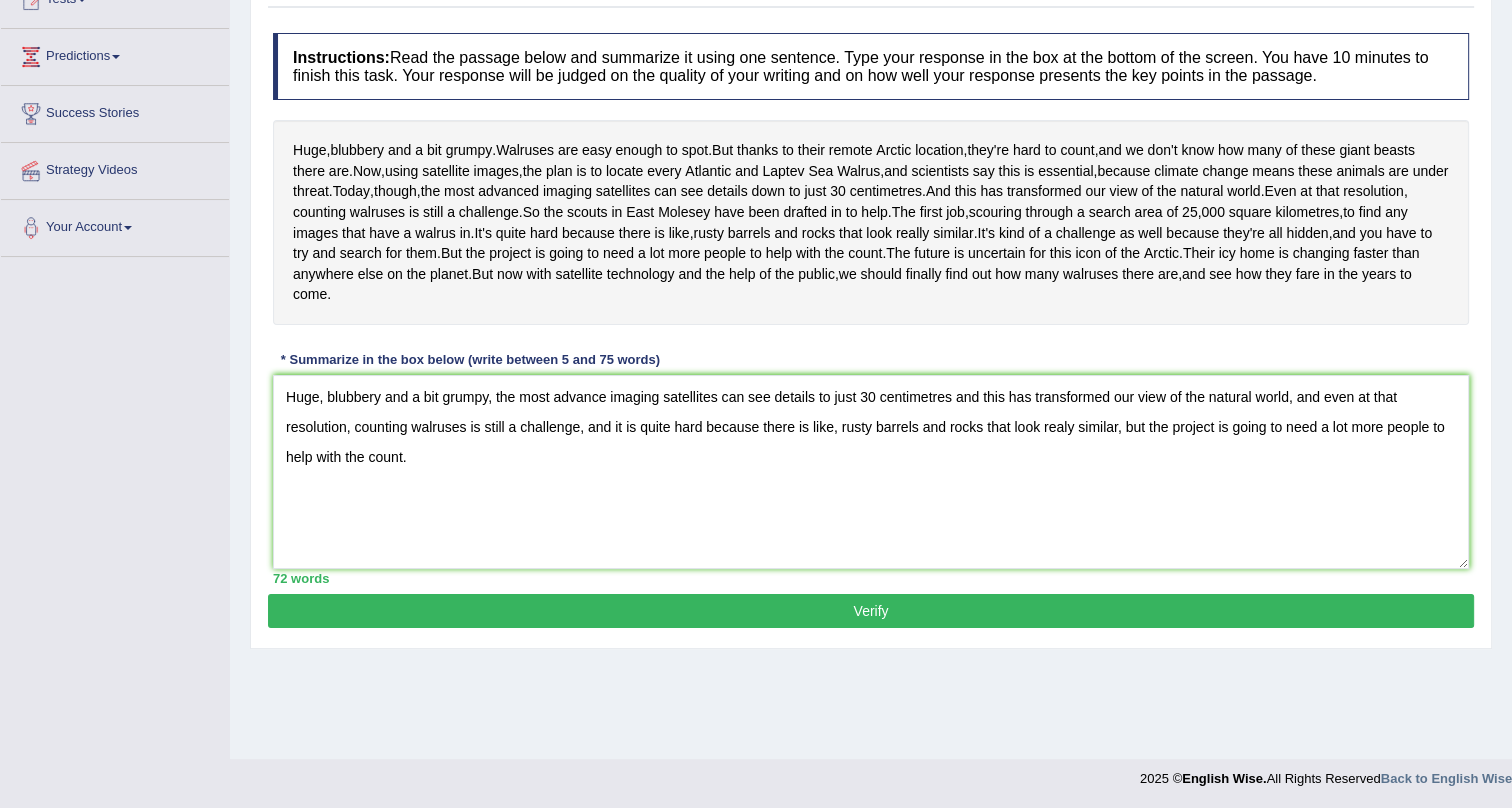 click on "Verify" at bounding box center [871, 611] 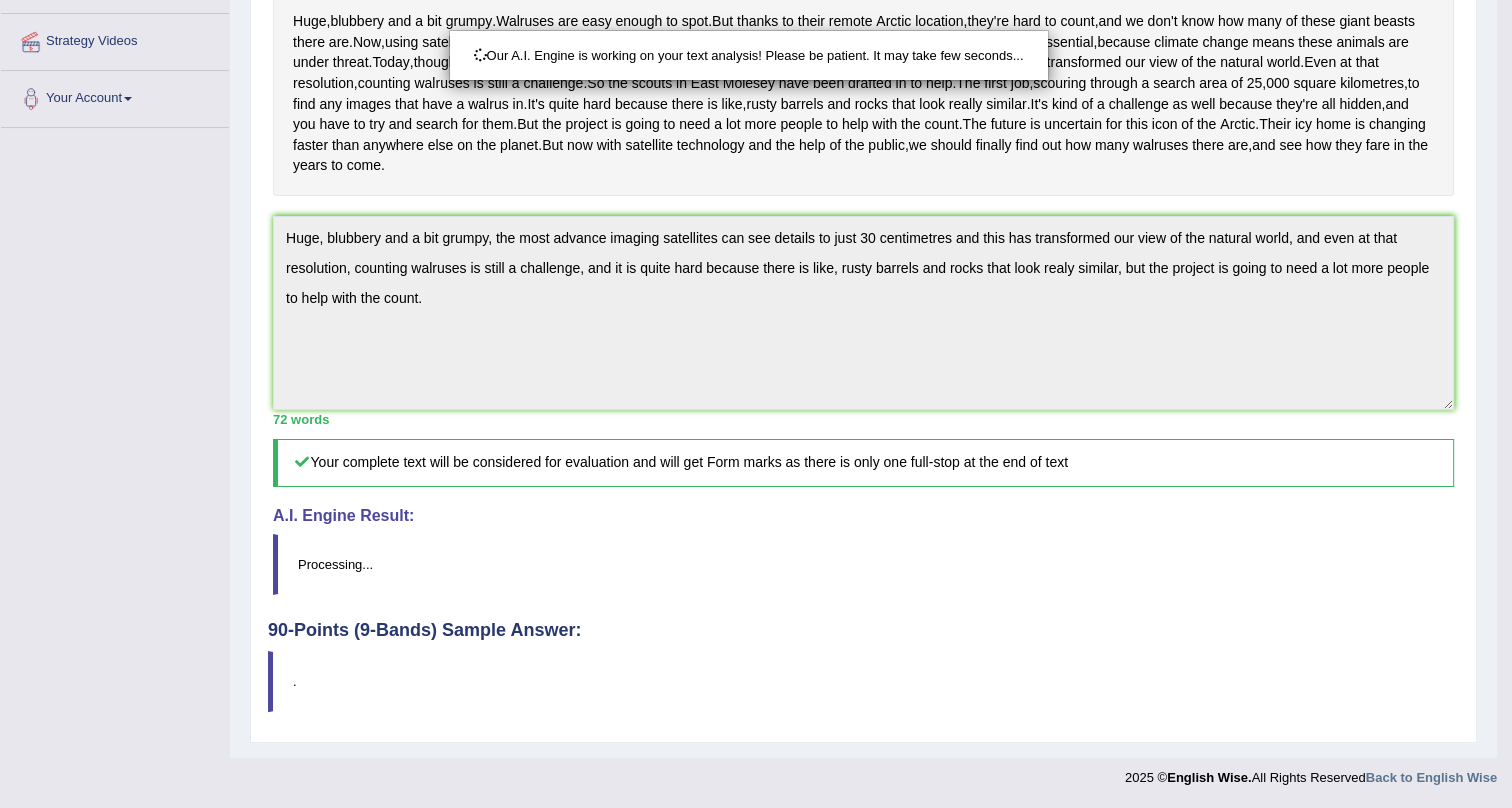 scroll, scrollTop: 451, scrollLeft: 0, axis: vertical 